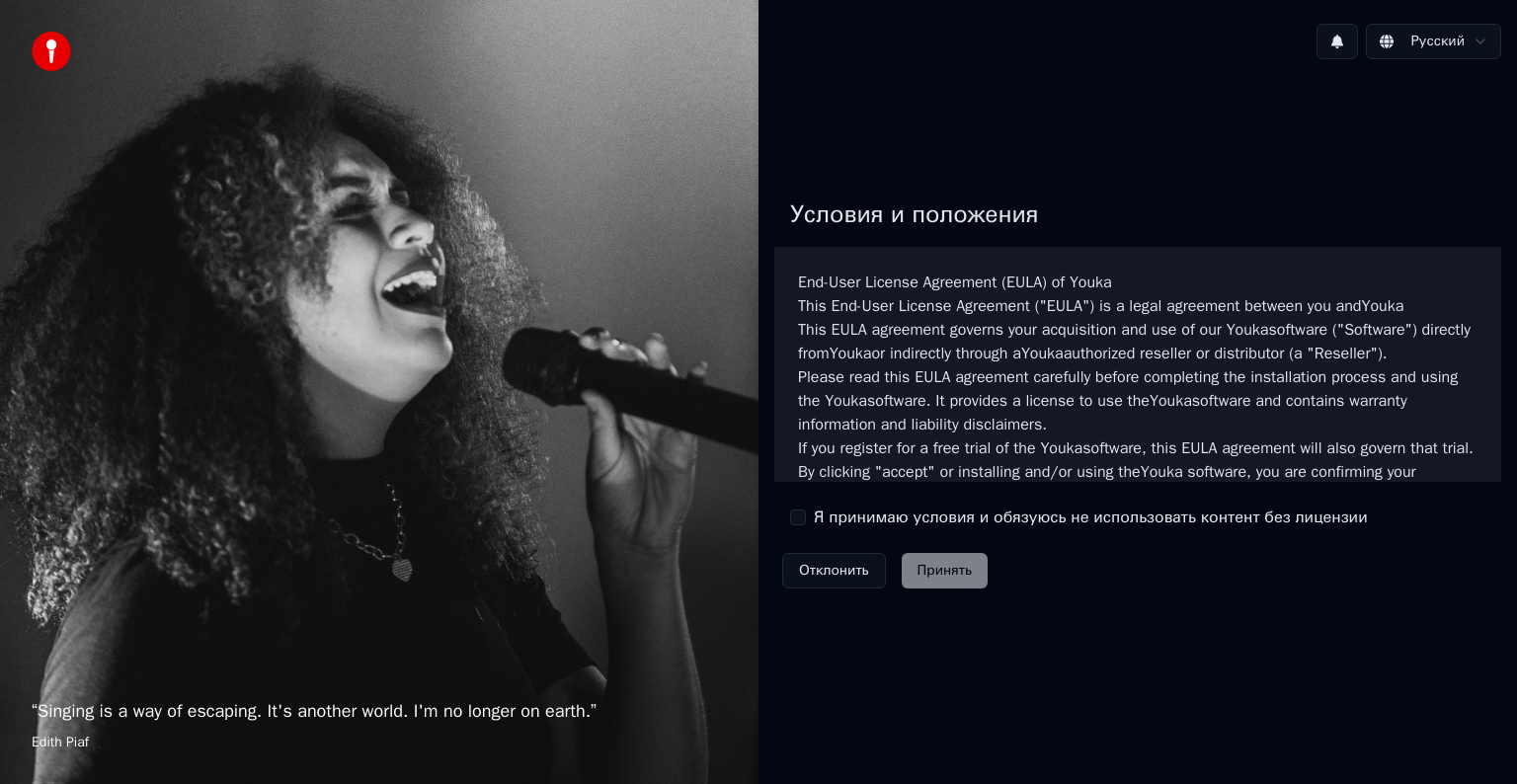 scroll, scrollTop: 0, scrollLeft: 0, axis: both 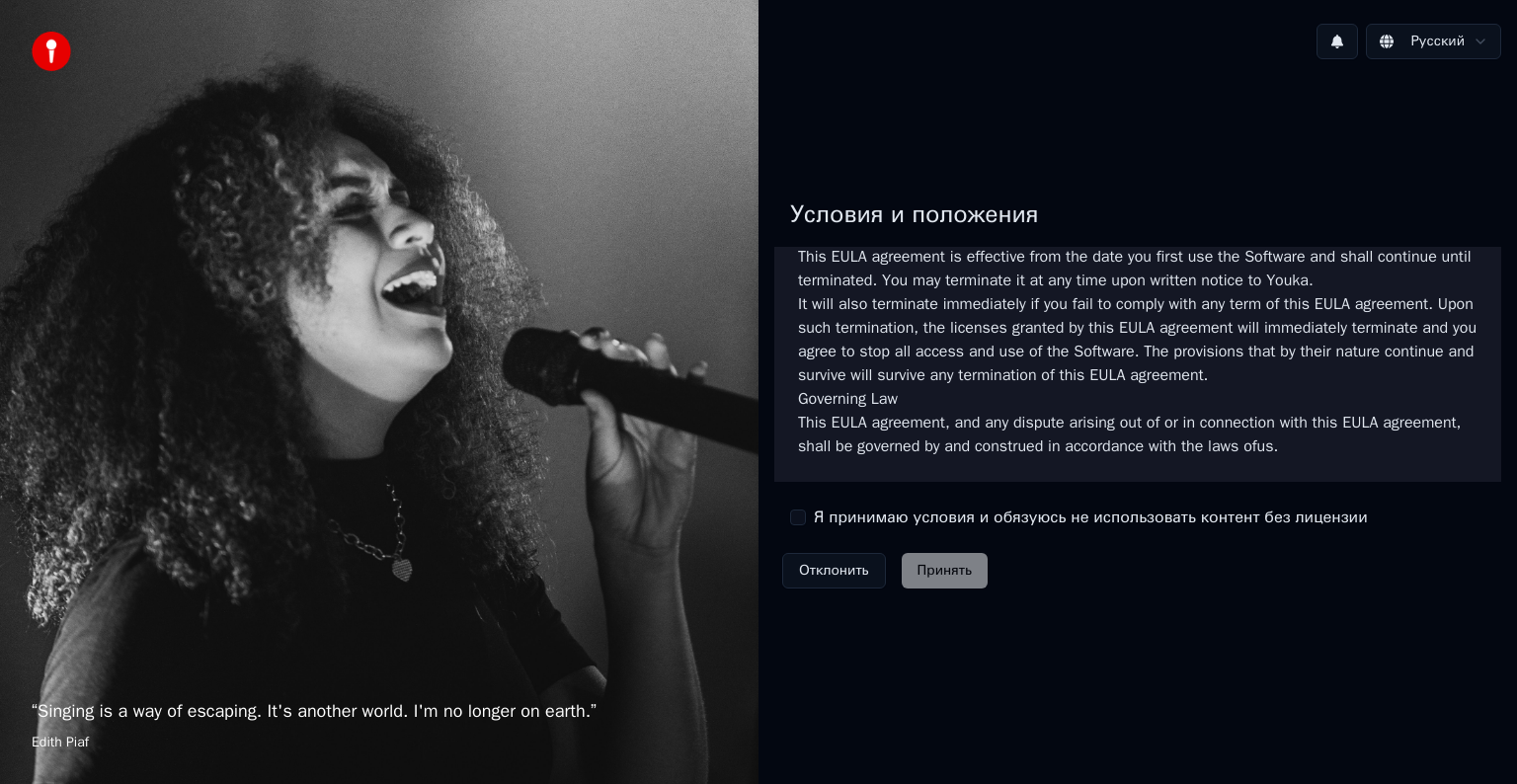 click on "Я принимаю условия и обязуюсь не использовать контент без лицензии" at bounding box center [1090, 517] 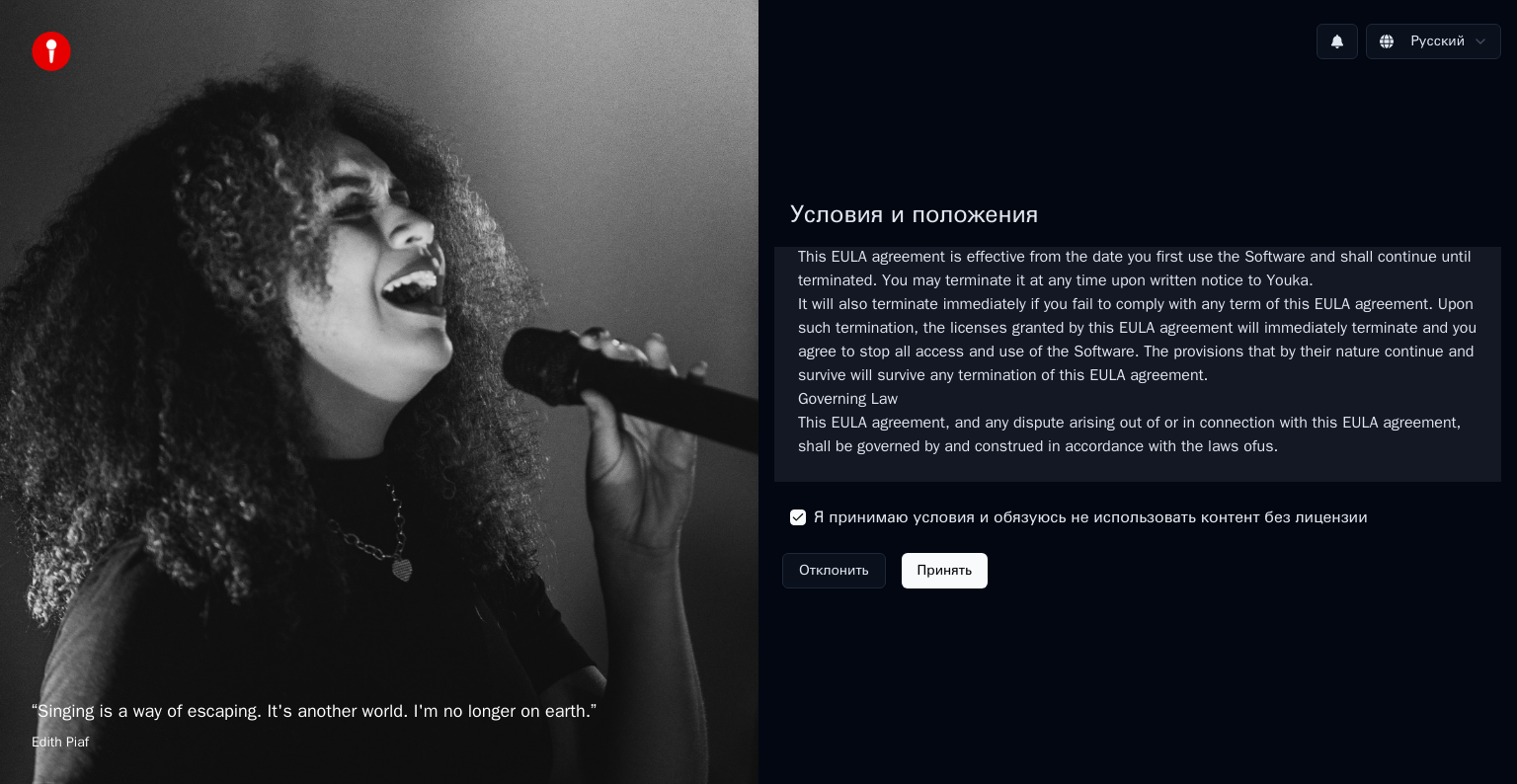 click on "Принять" at bounding box center [944, 571] 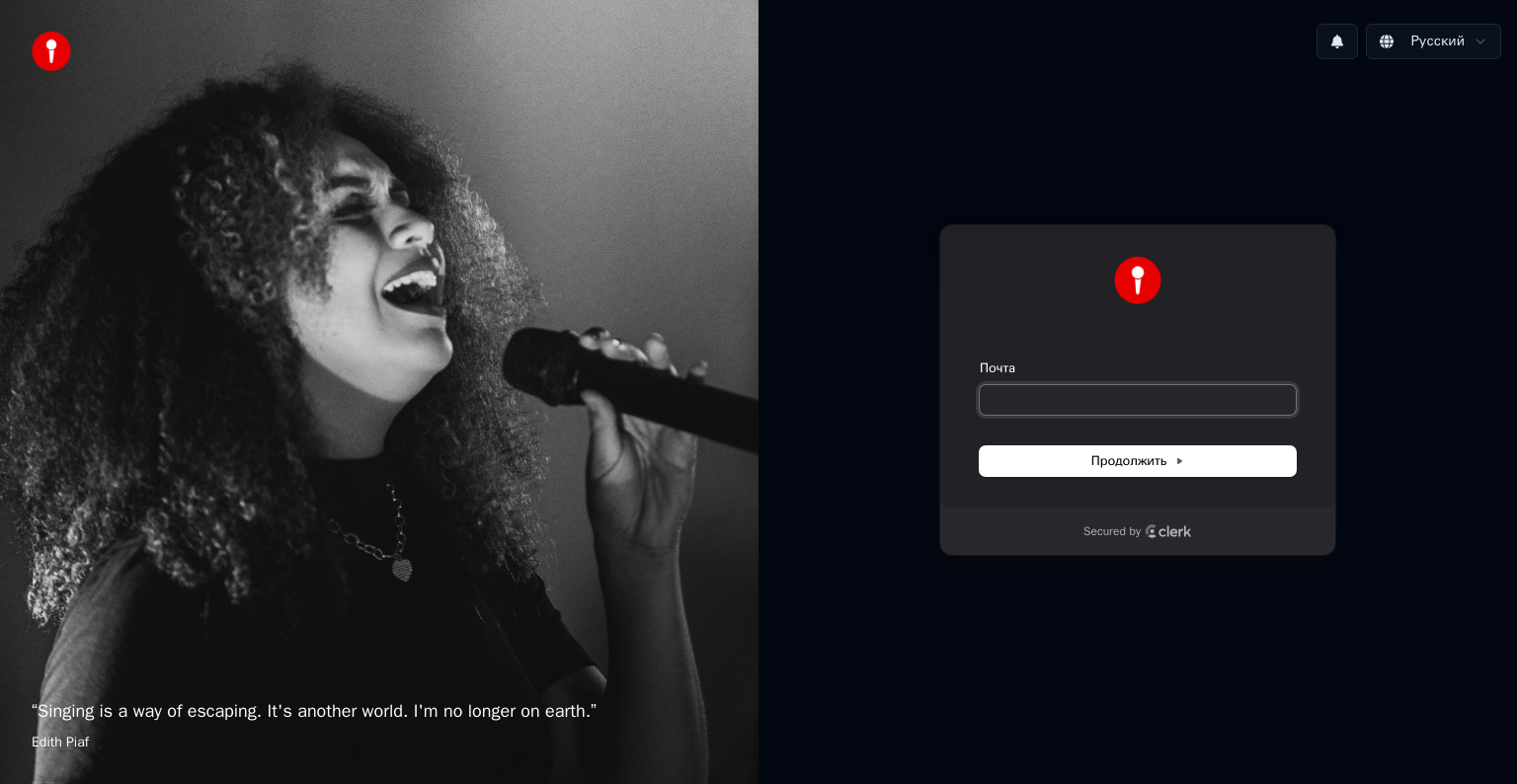 click on "Почта" at bounding box center (1138, 400) 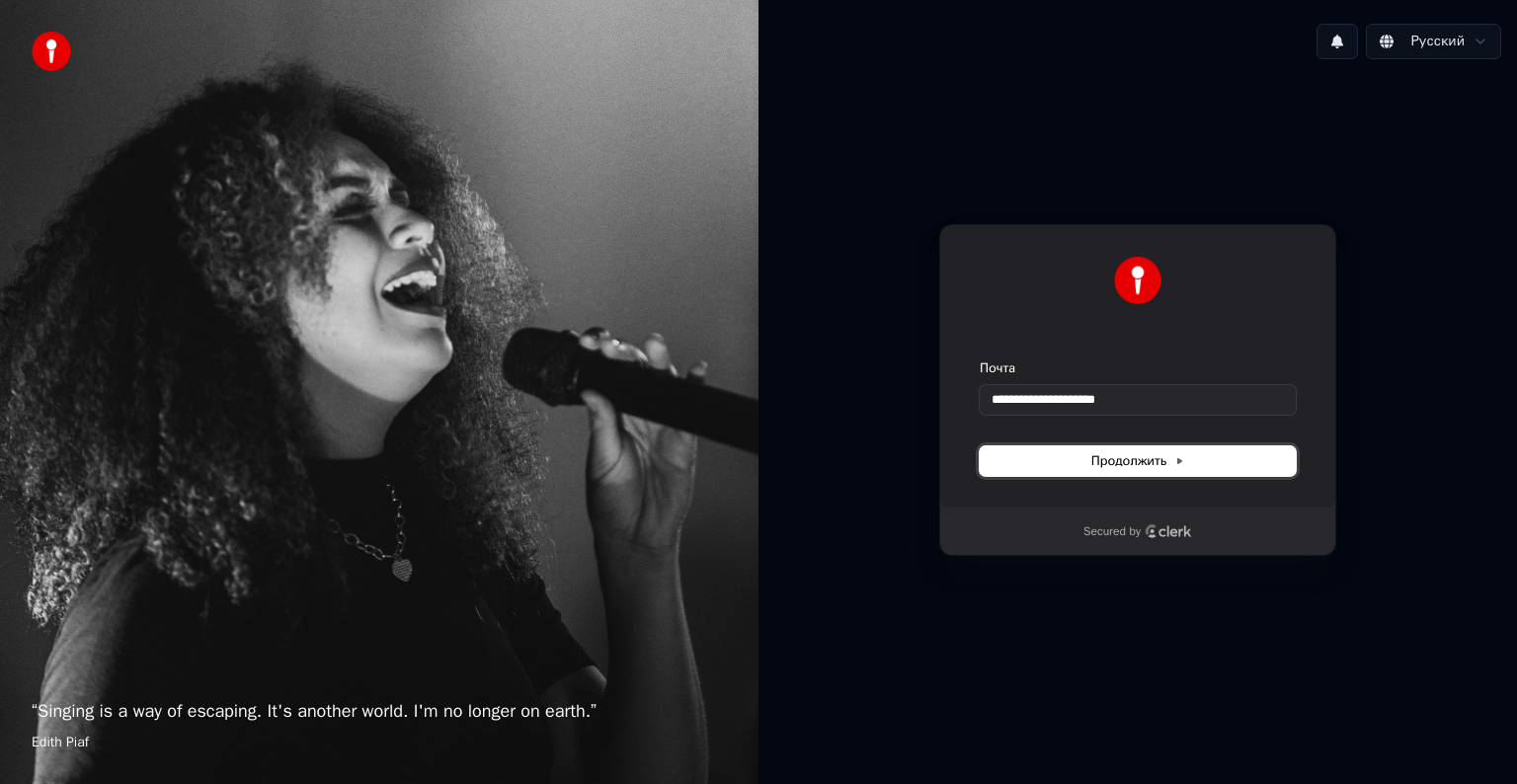 click on "Продолжить" at bounding box center (1138, 461) 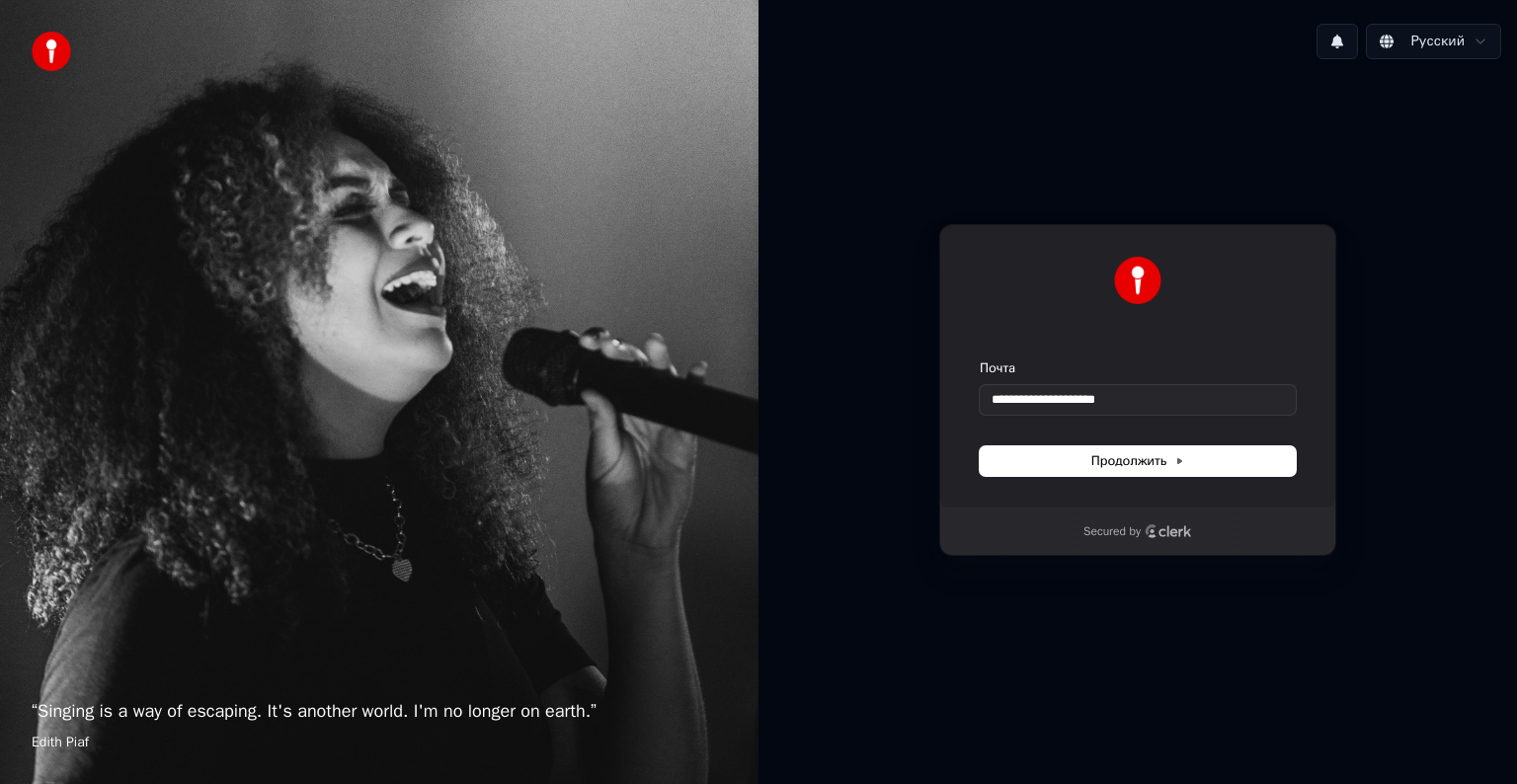 type on "**********" 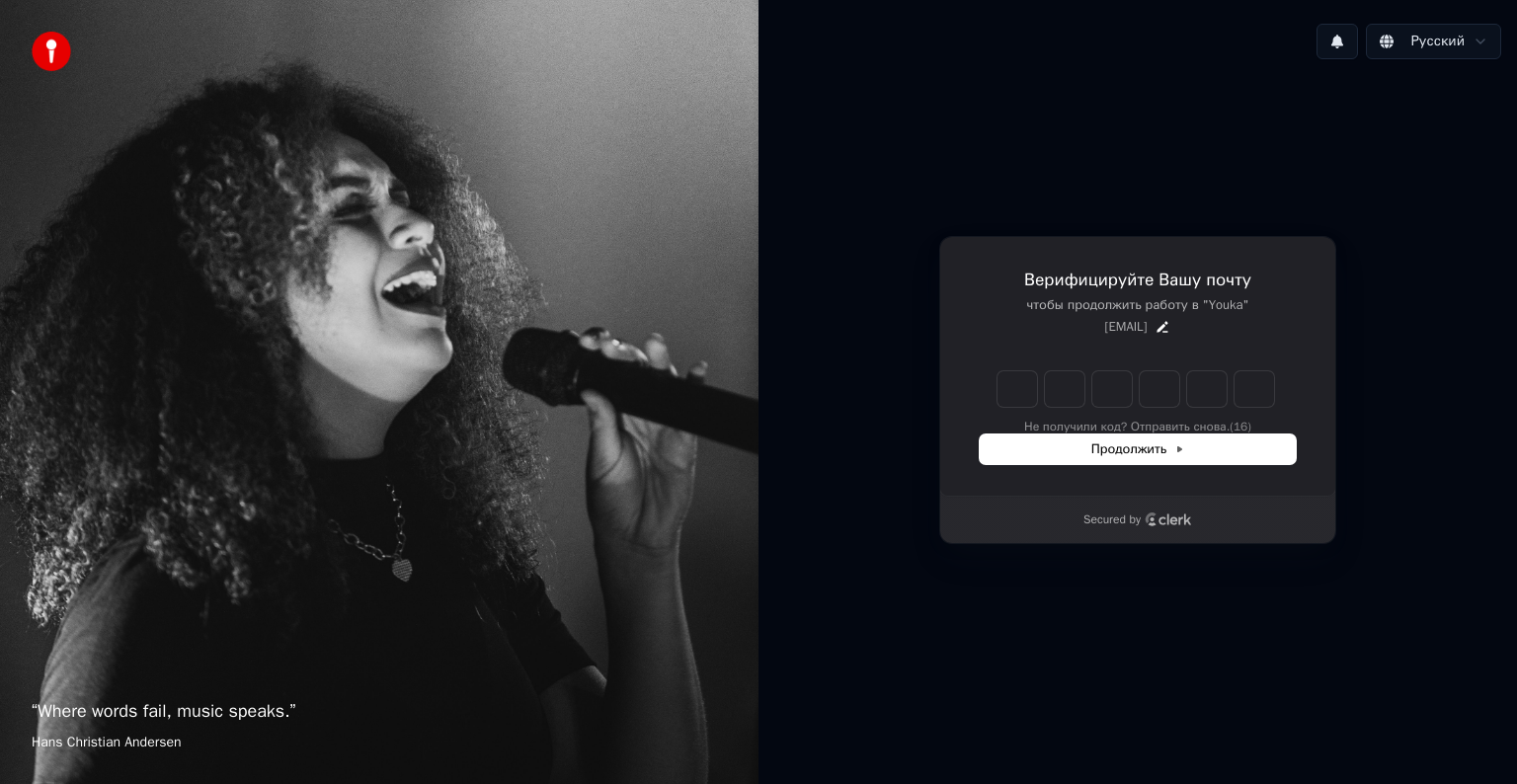 type on "*" 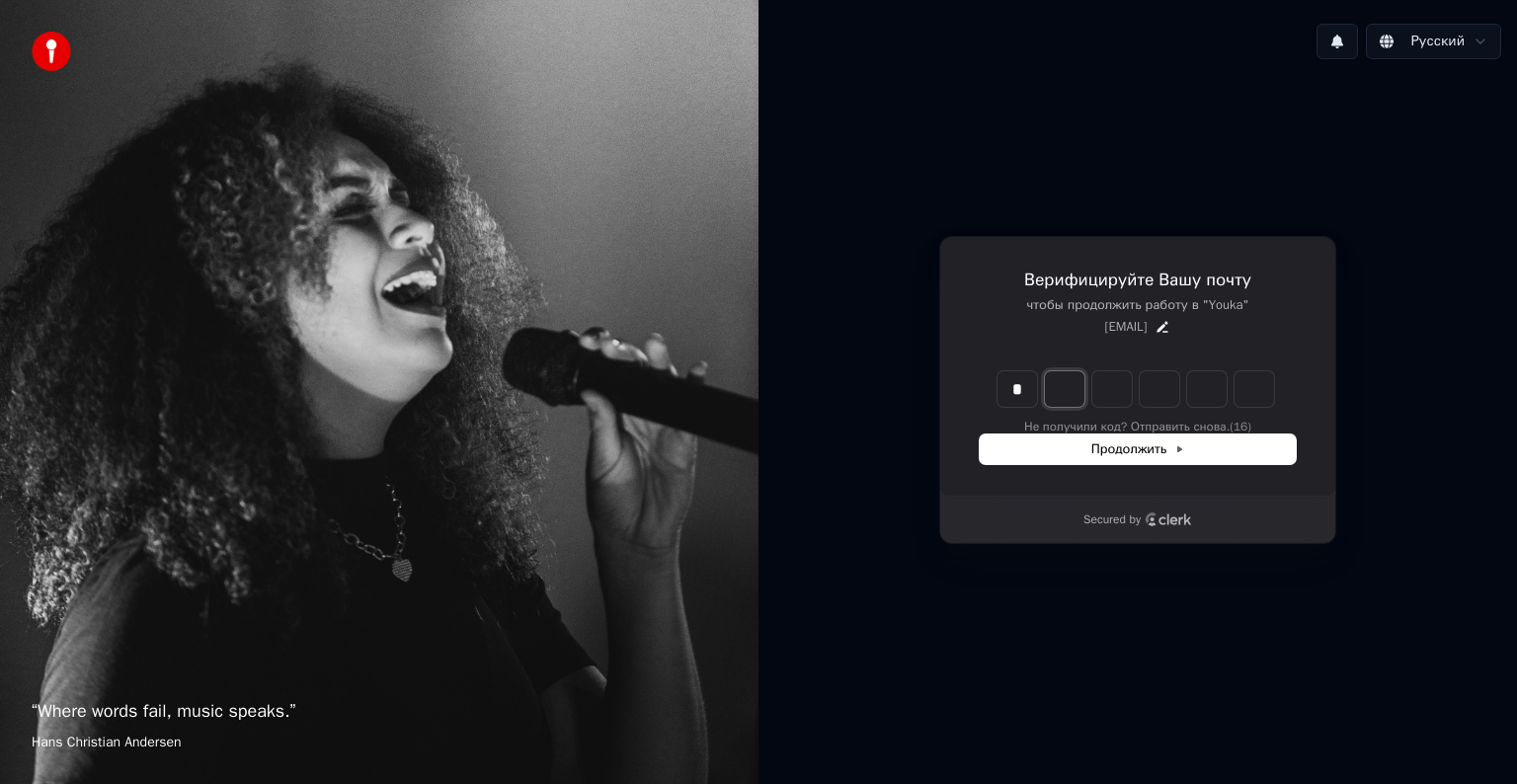 type on "*" 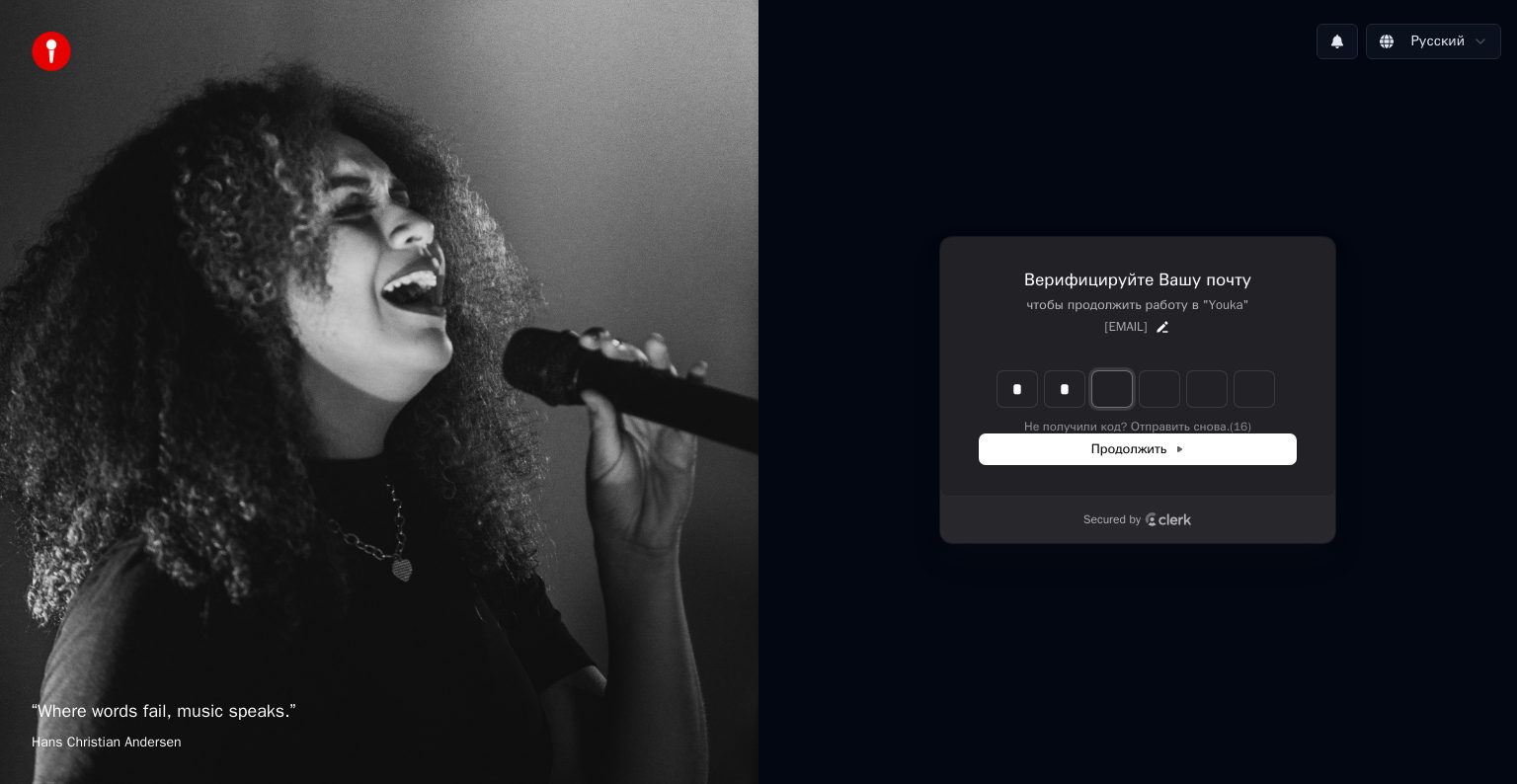 type on "**" 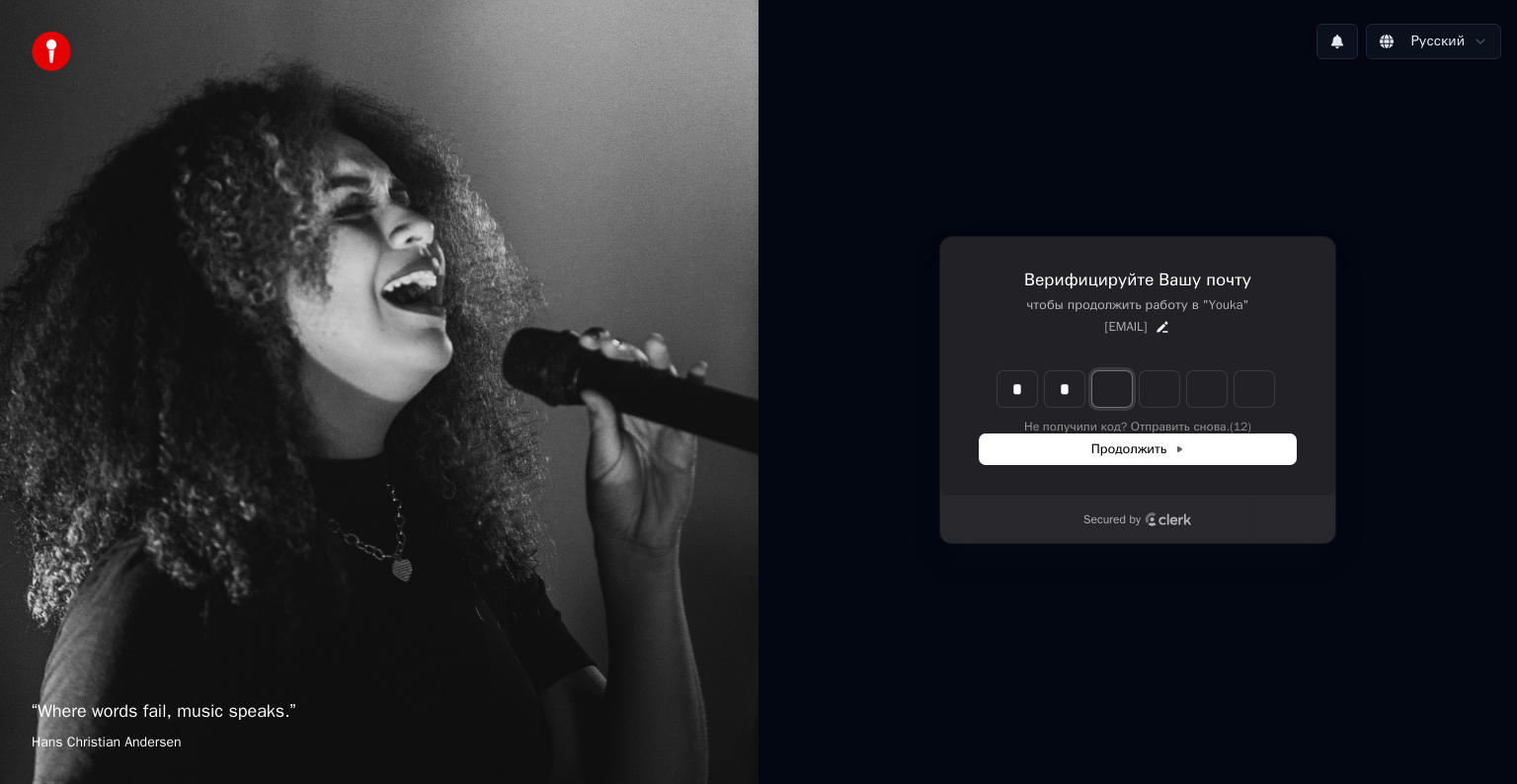 type on "*" 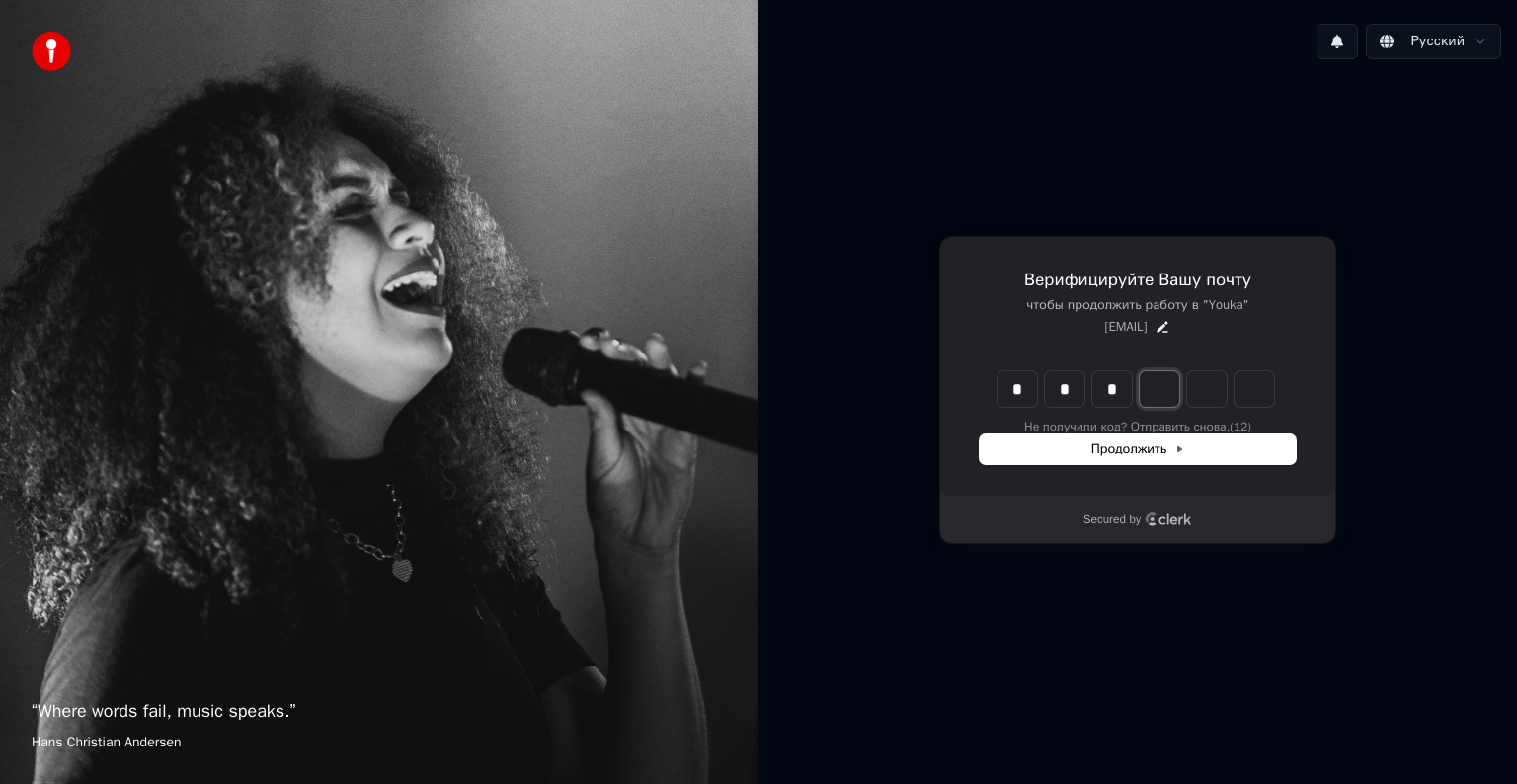 type on "***" 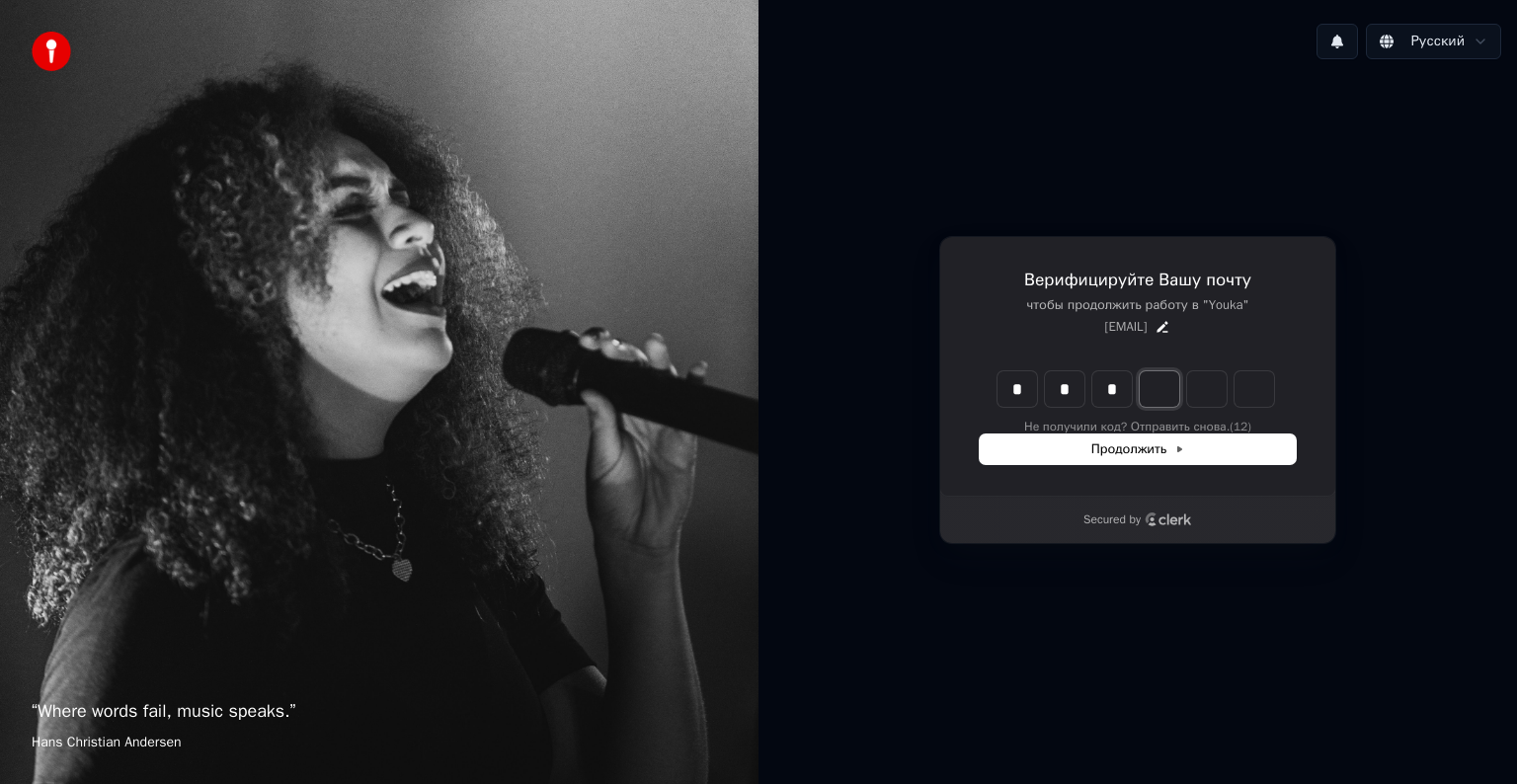type on "*" 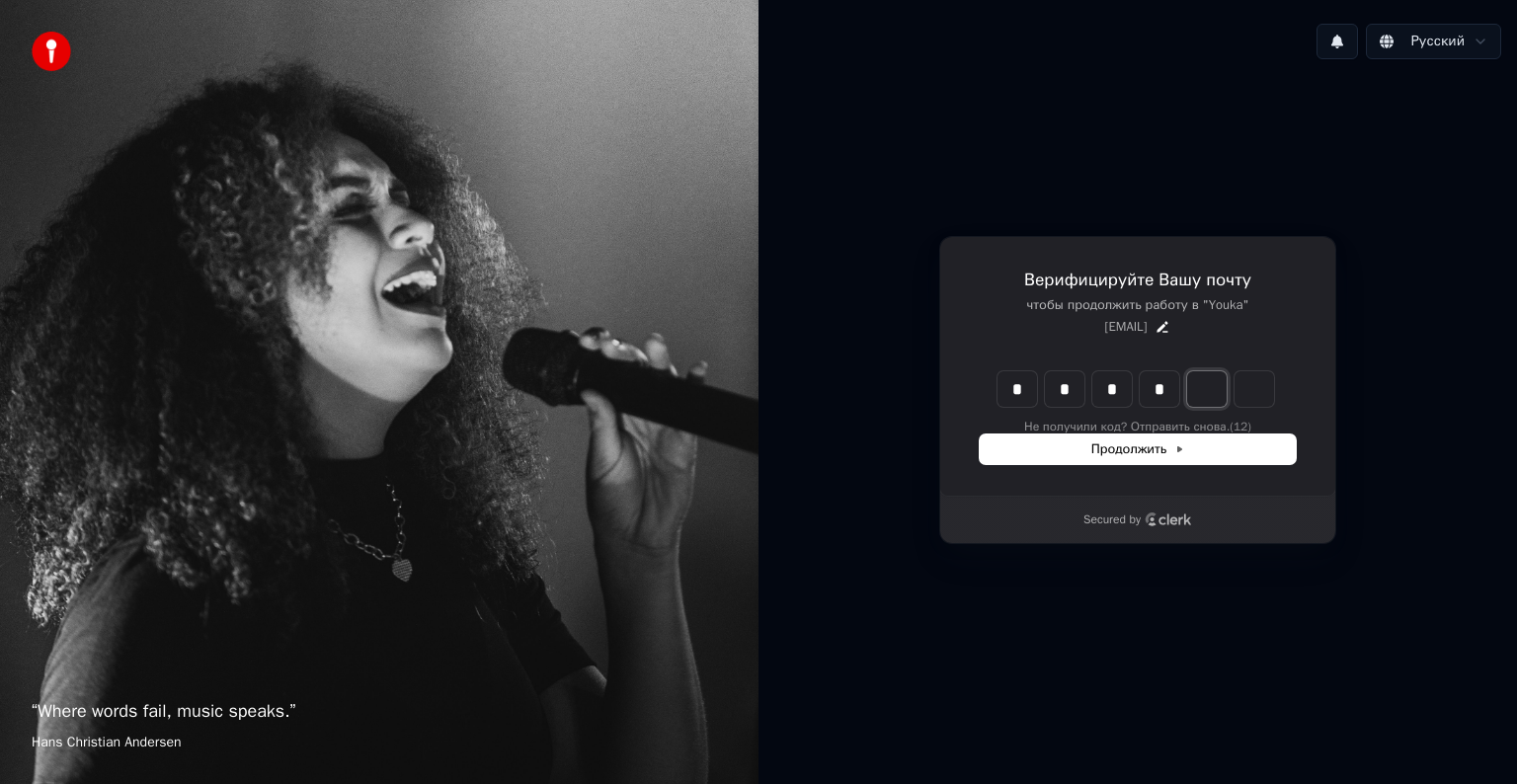 type on "****" 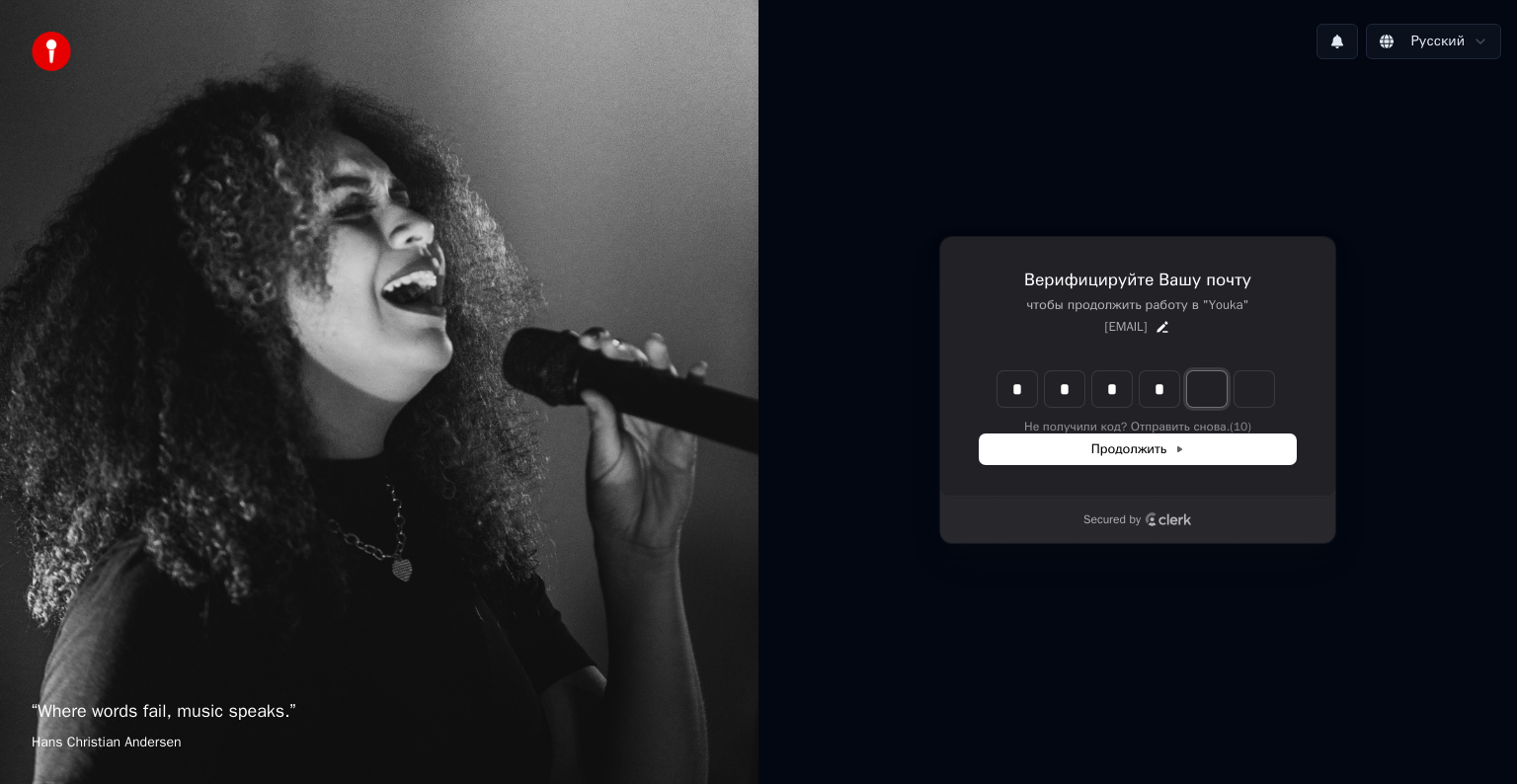 type on "*" 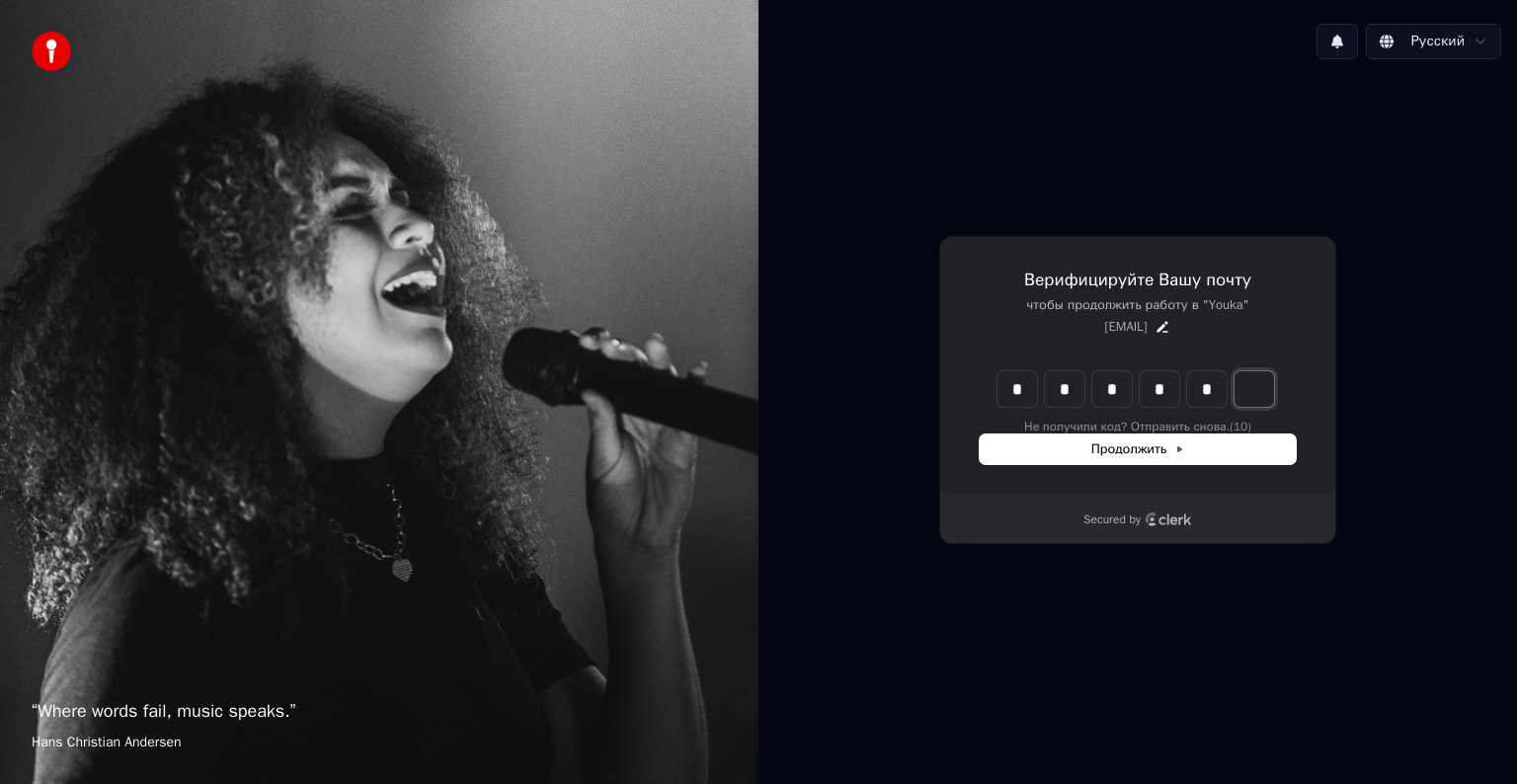 type on "******" 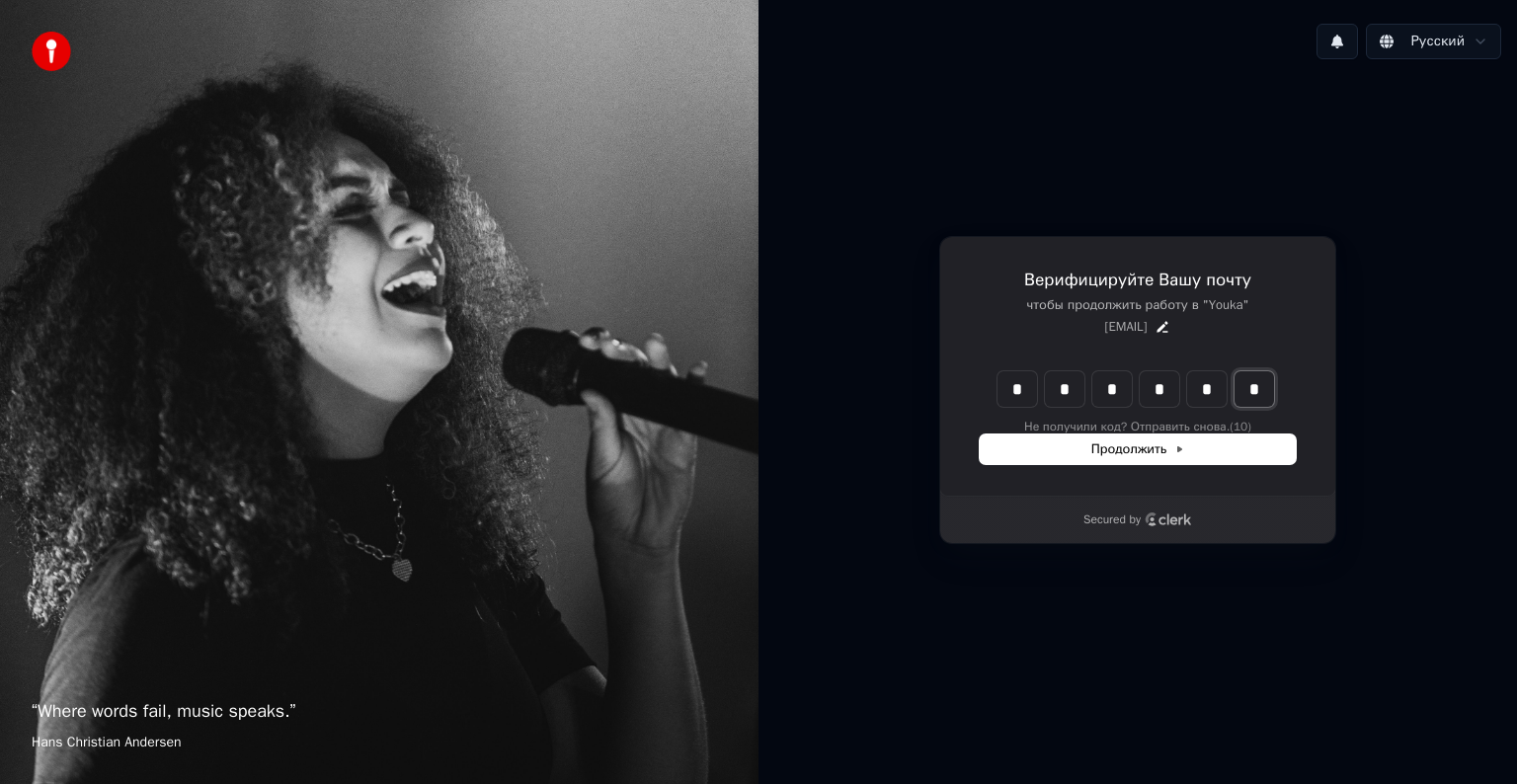 type on "*" 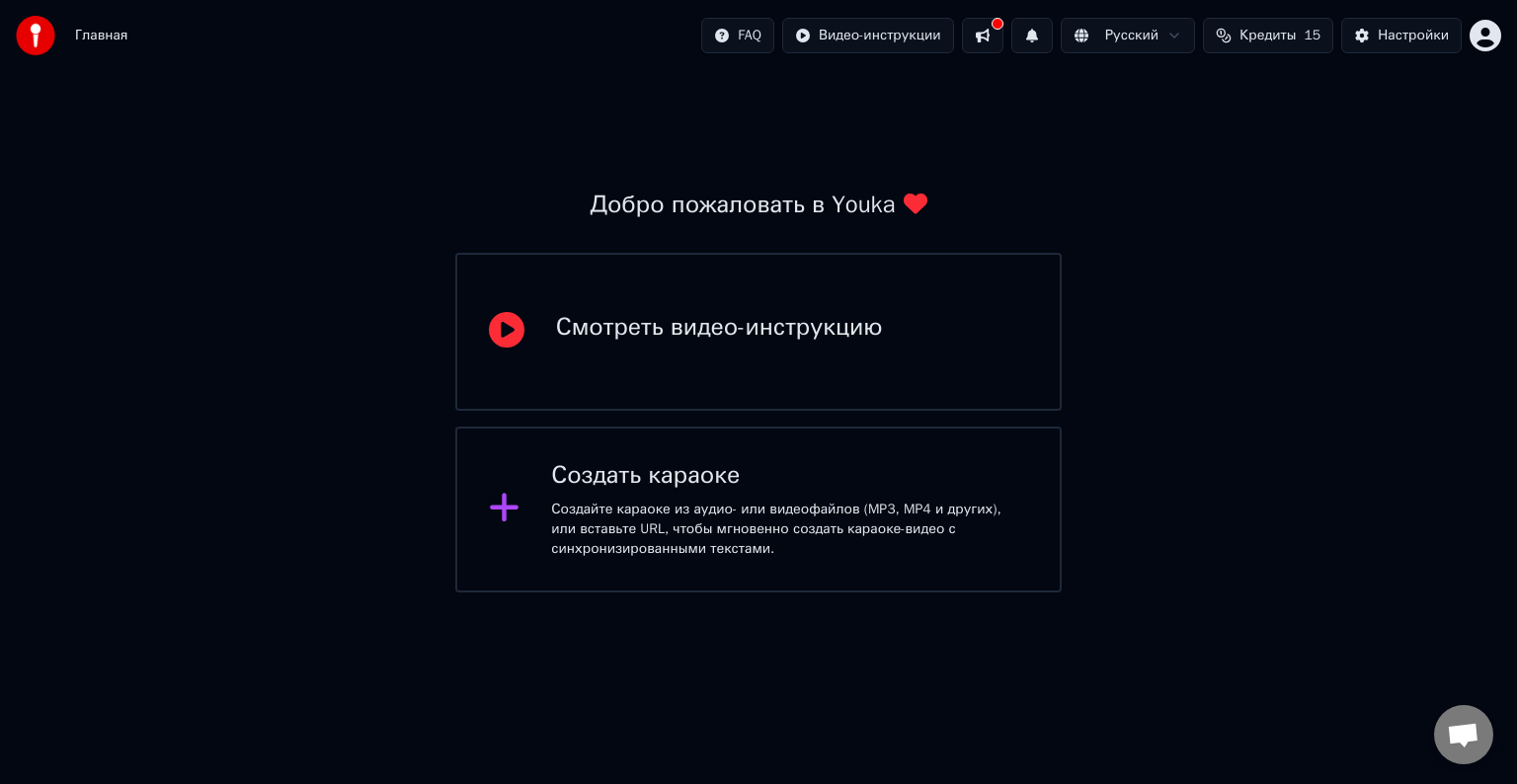 click on "Создайте караоке из аудио- или видеофайлов (MP3, MP4 и других), или вставьте URL, чтобы мгновенно создать караоке-видео с синхронизированными текстами." at bounding box center [789, 529] 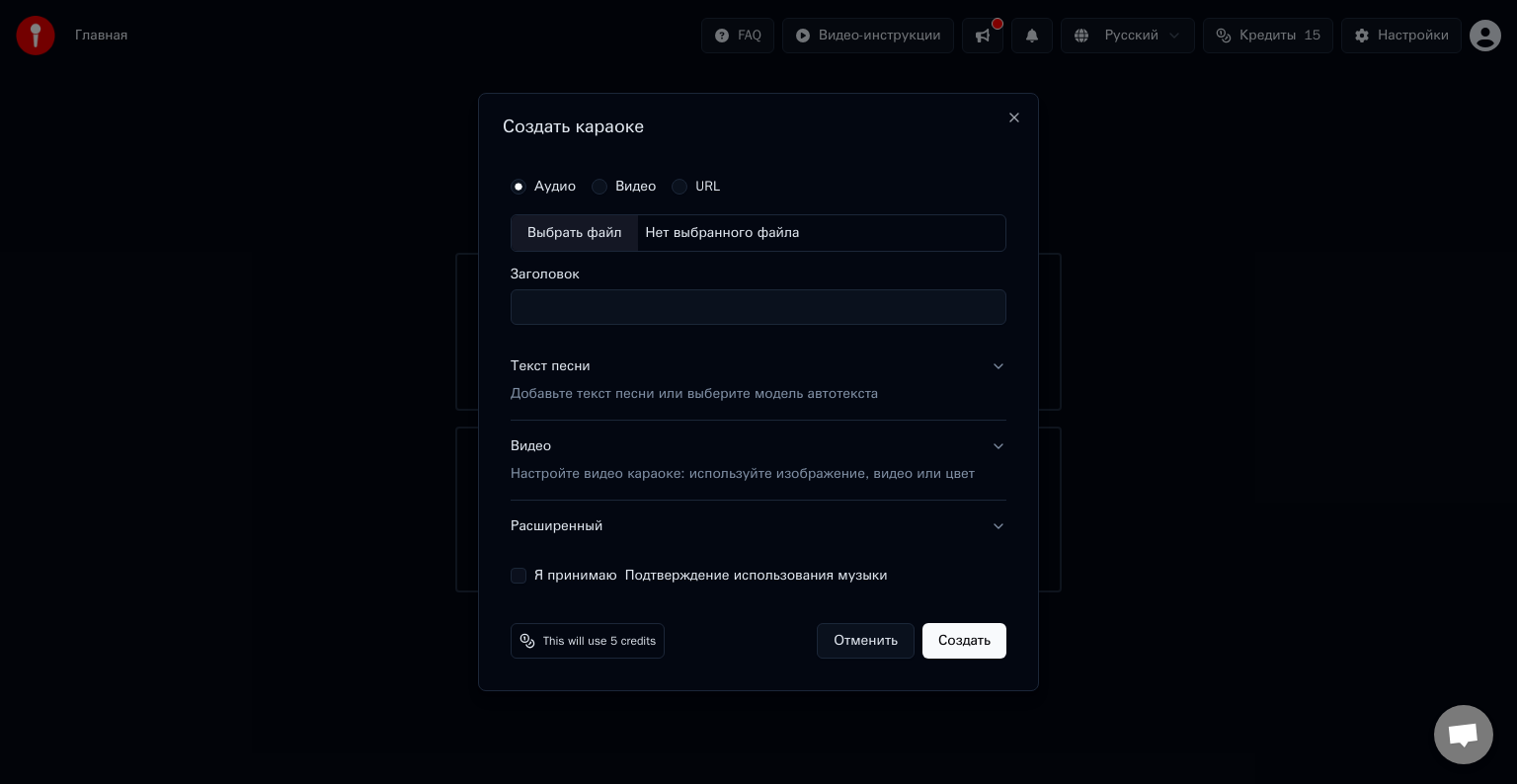 click on "URL" at bounding box center (707, 187) 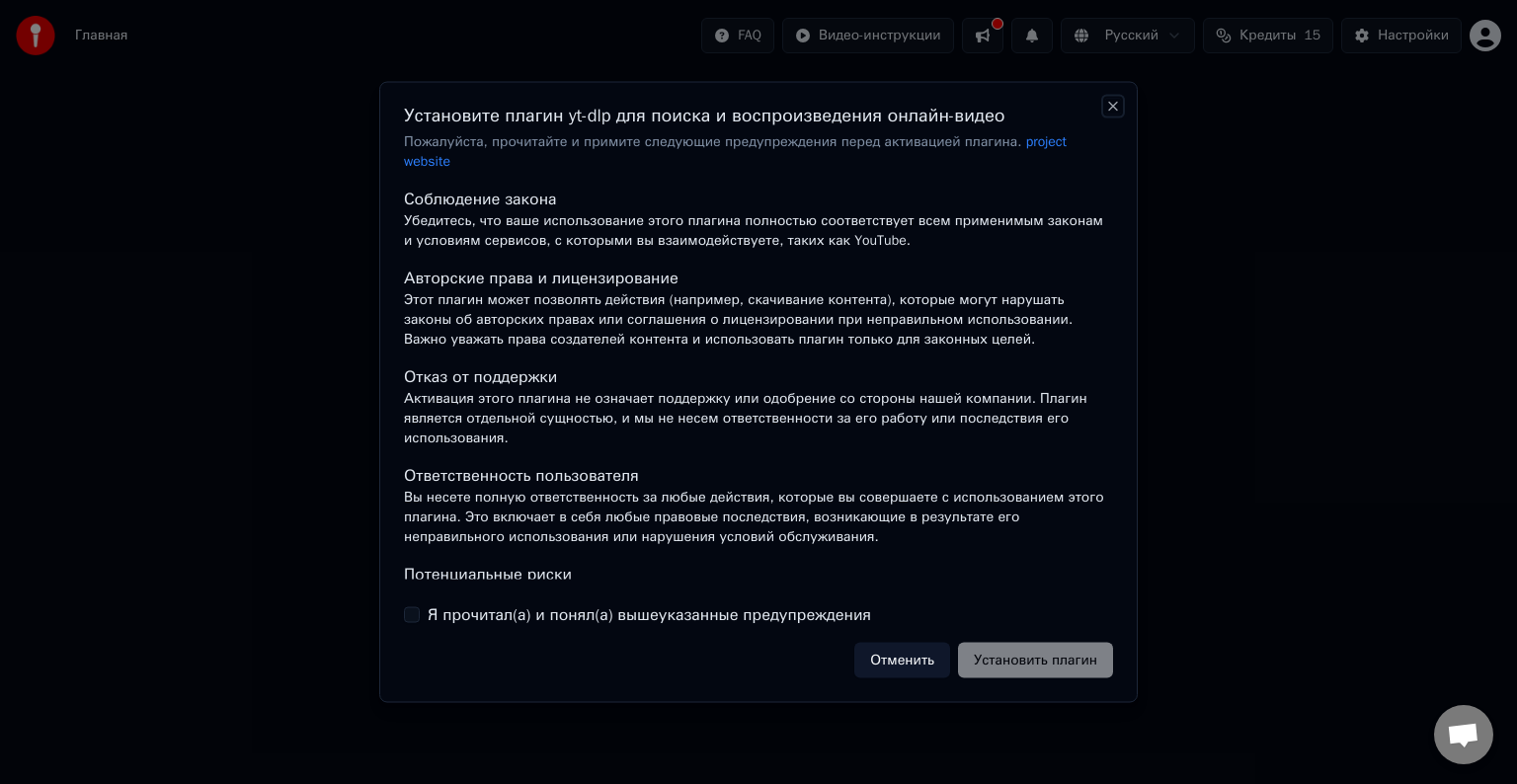 click on "Close" at bounding box center (1113, 107) 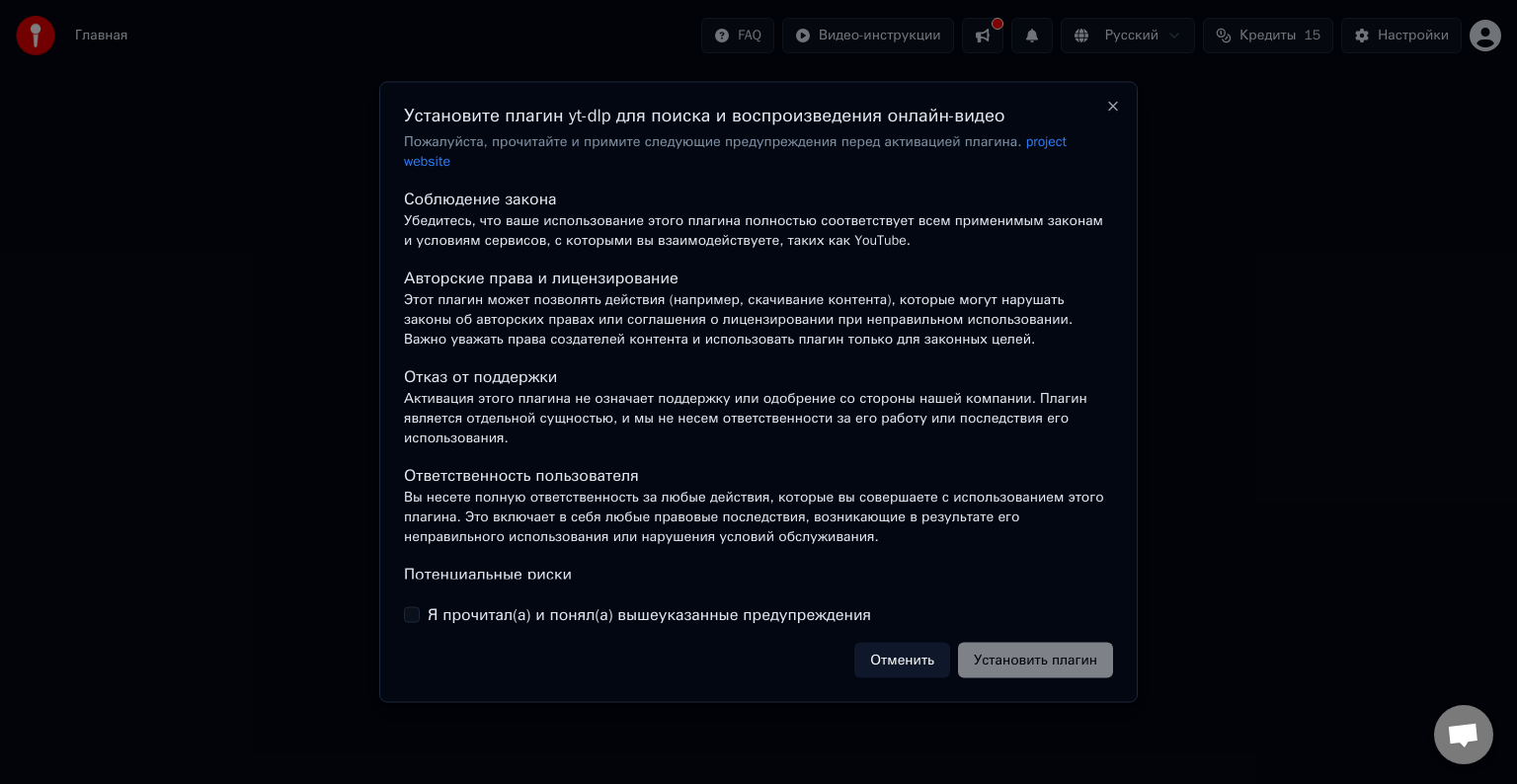 click on "Отменить" at bounding box center [902, 660] 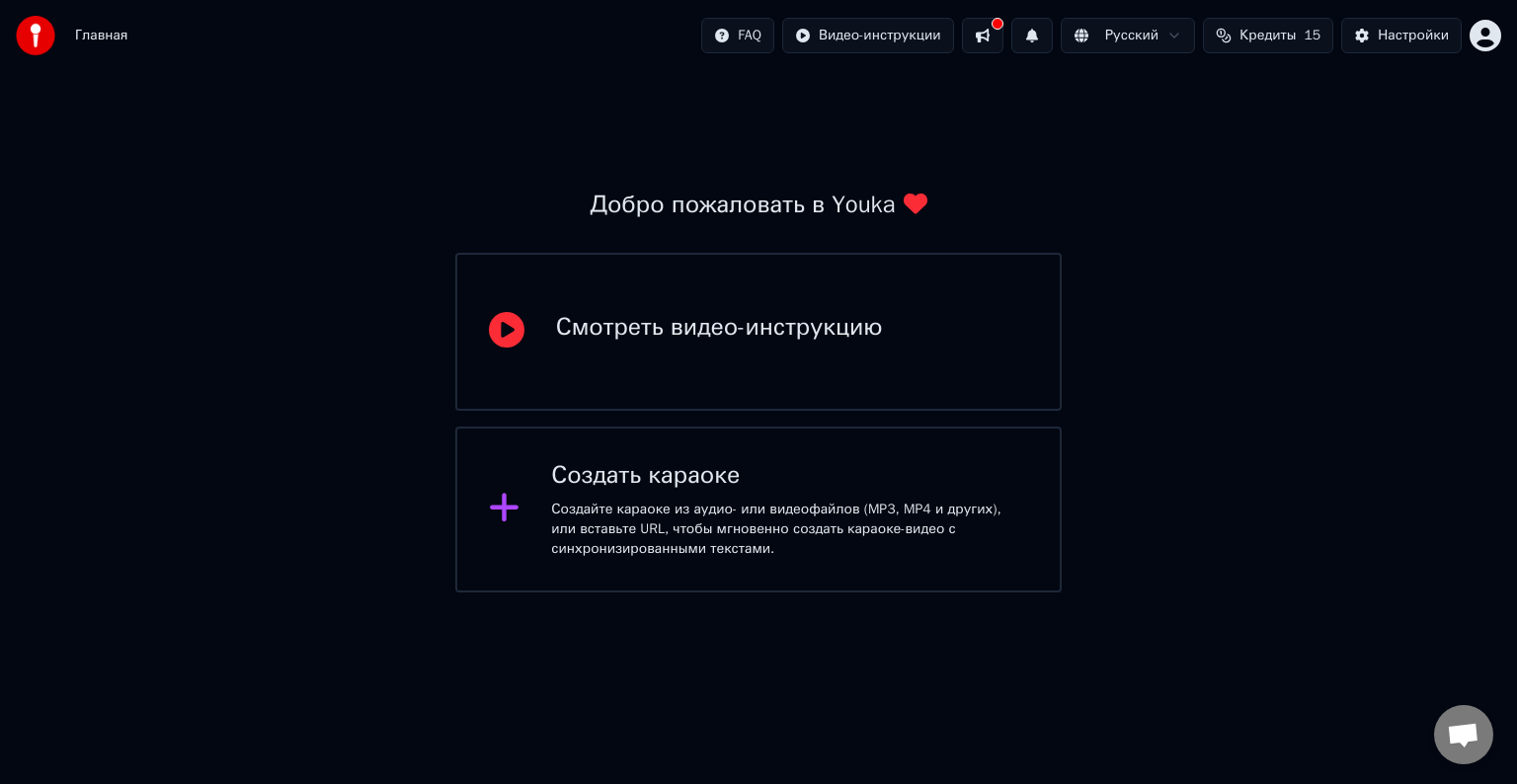 click on "Создайте караоке из аудио- или видеофайлов (MP3, MP4 и других), или вставьте URL, чтобы мгновенно создать караоке-видео с синхронизированными текстами." at bounding box center [789, 529] 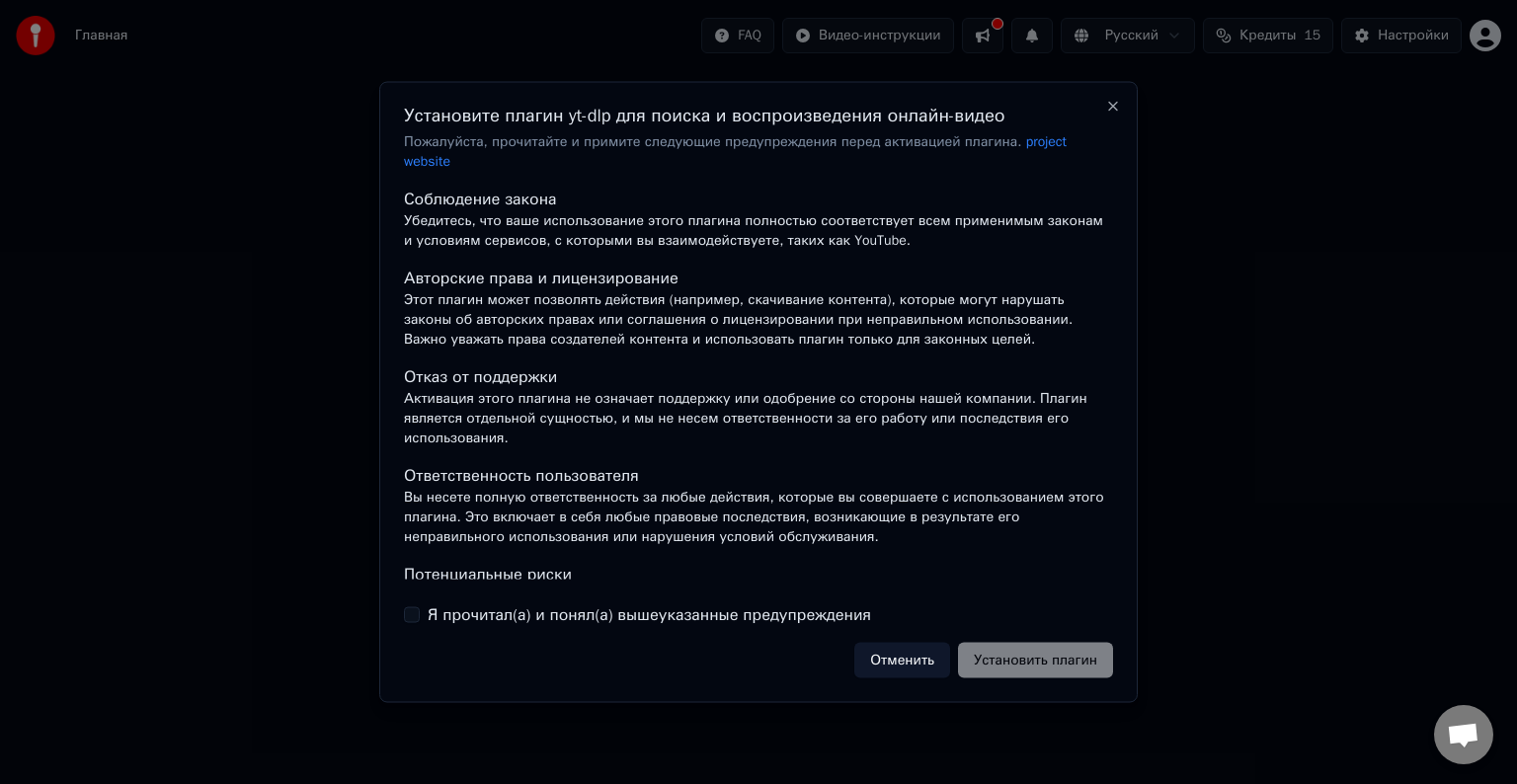 click on "Отменить" at bounding box center (902, 660) 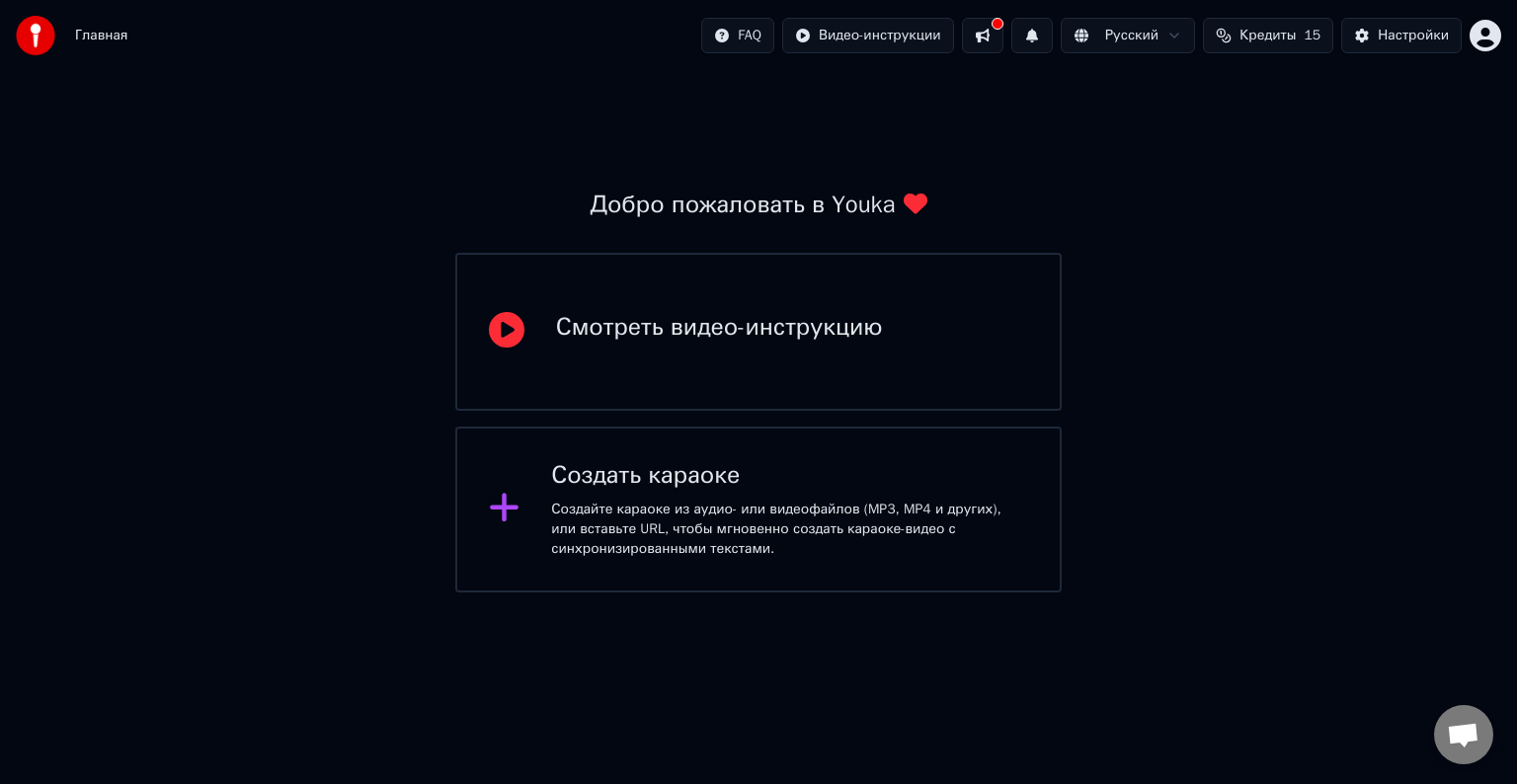 click on "Создайте караоке из аудио- или видеофайлов (MP3, MP4 и других), или вставьте URL, чтобы мгновенно создать караоке-видео с синхронизированными текстами." at bounding box center [789, 529] 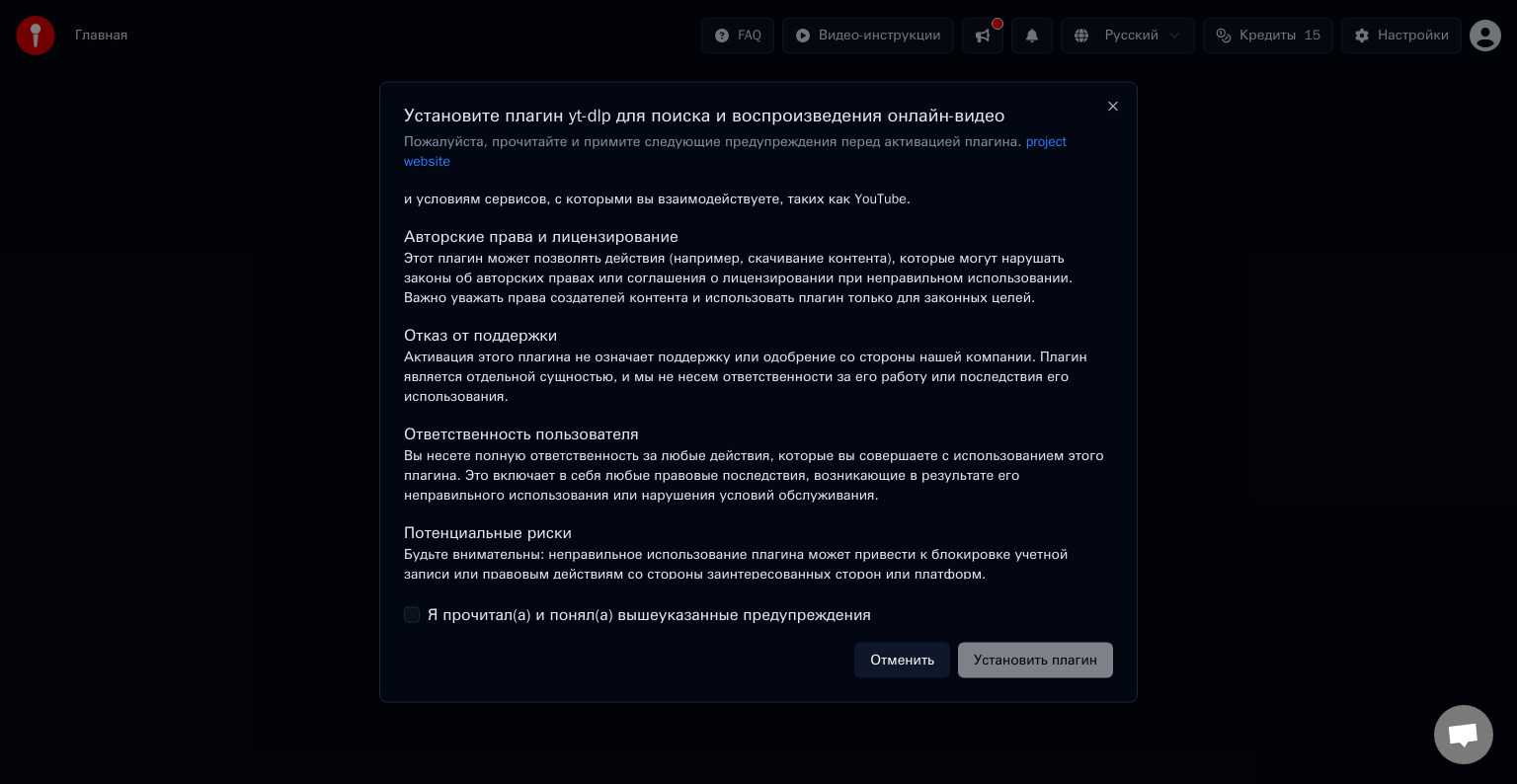 scroll, scrollTop: 0, scrollLeft: 0, axis: both 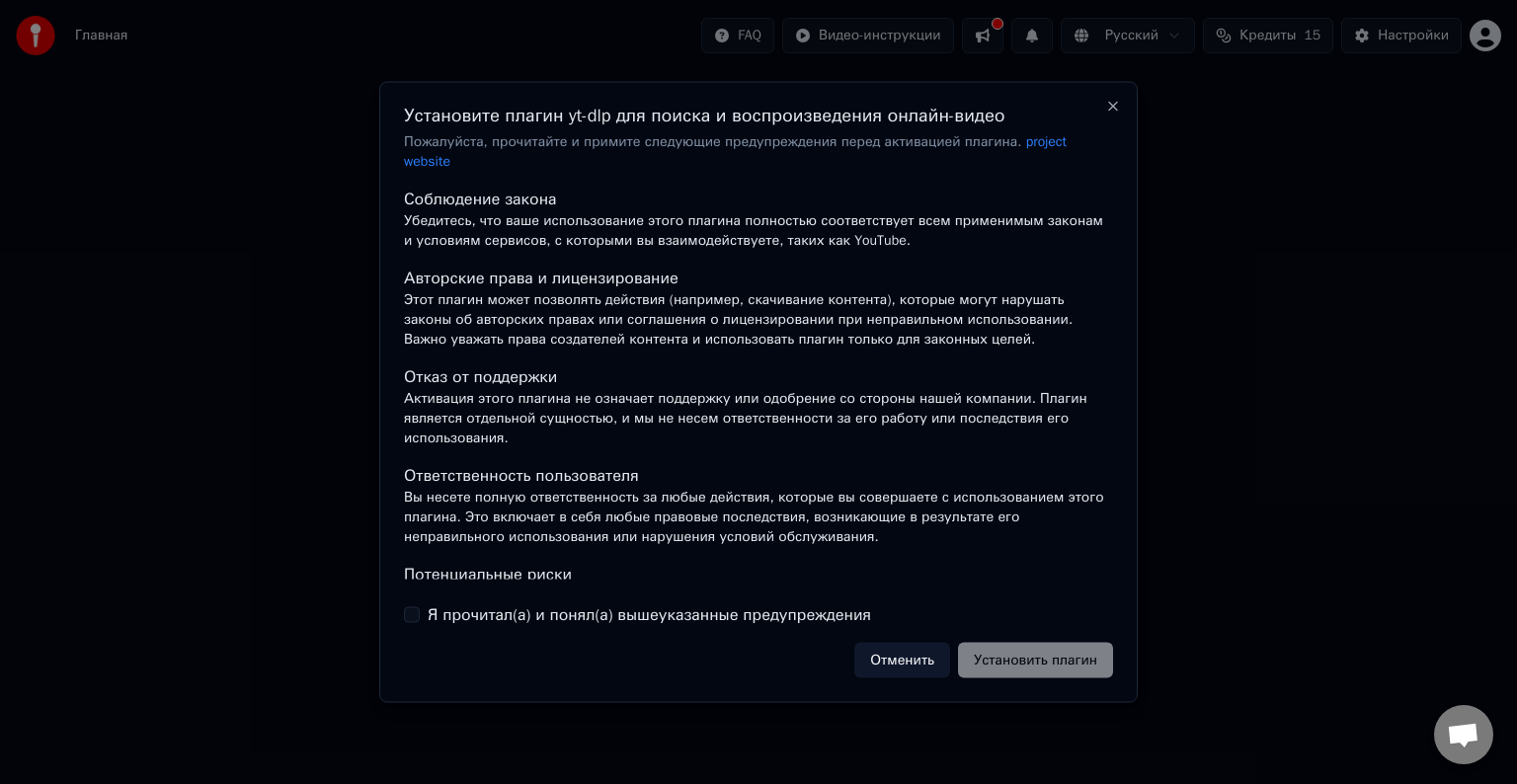click on "Отменить" at bounding box center (902, 660) 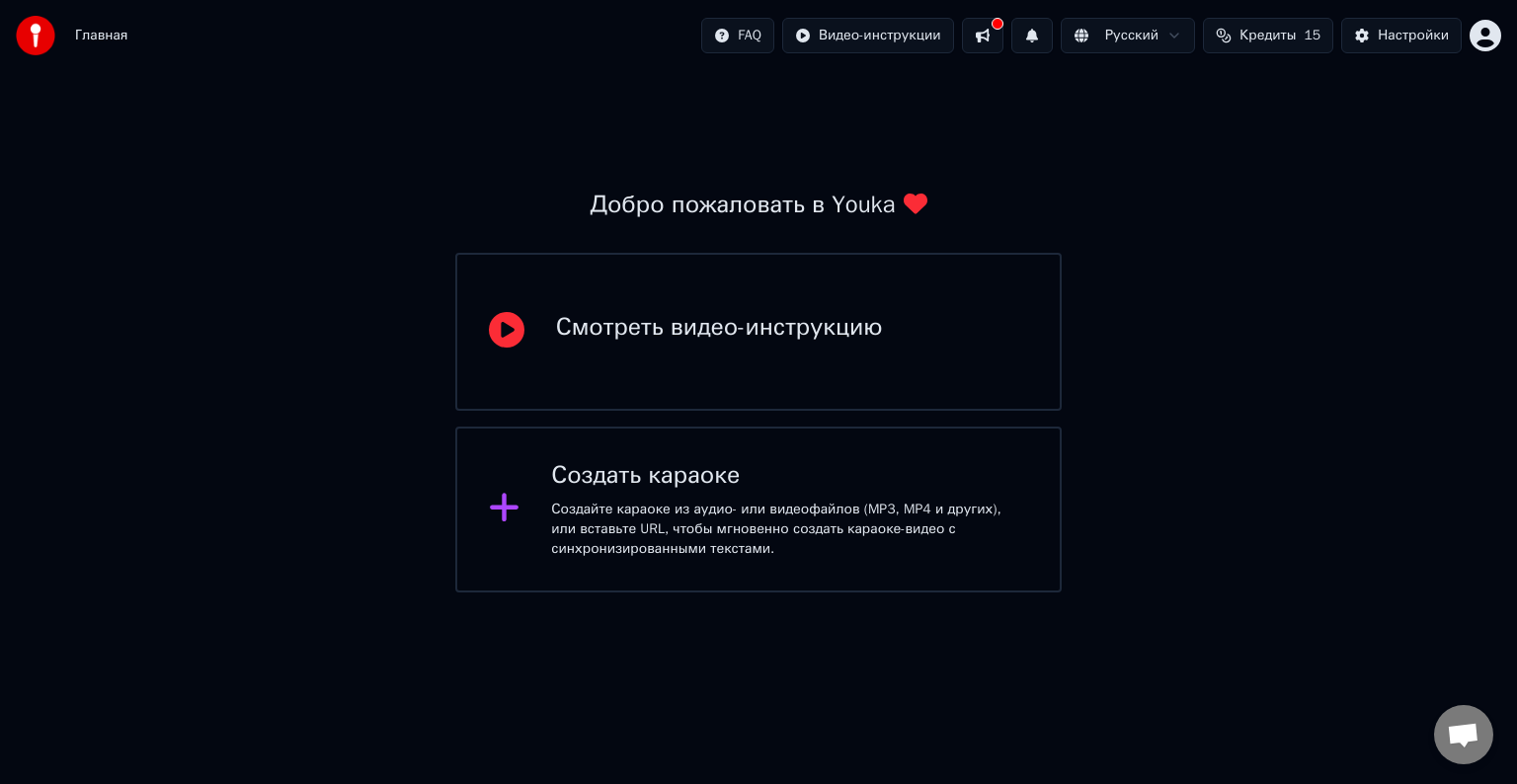 click on "Создайте караоке из аудио- или видеофайлов (MP3, MP4 и других), или вставьте URL, чтобы мгновенно создать караоке-видео с синхронизированными текстами." at bounding box center [789, 529] 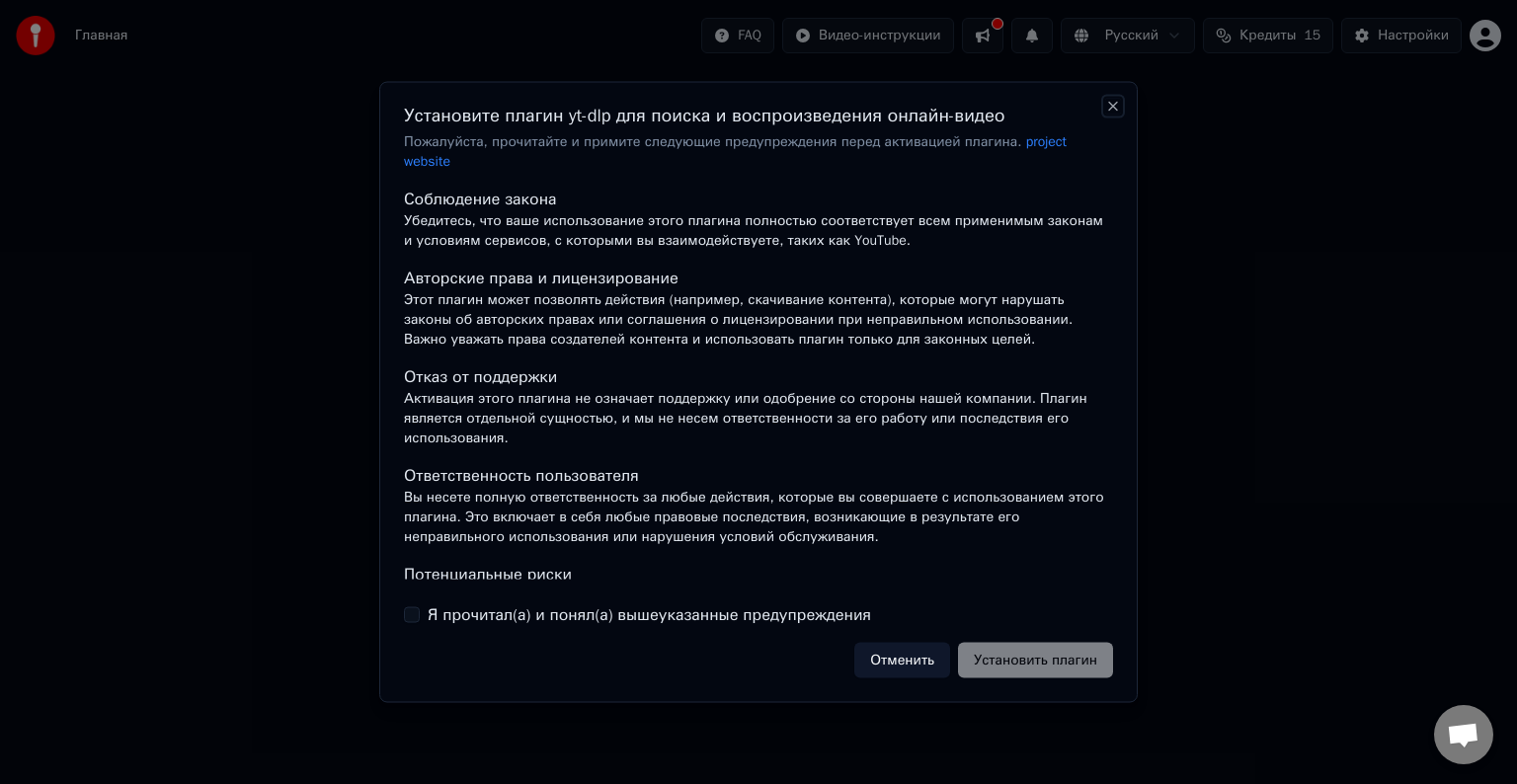 click on "Close" at bounding box center [1113, 107] 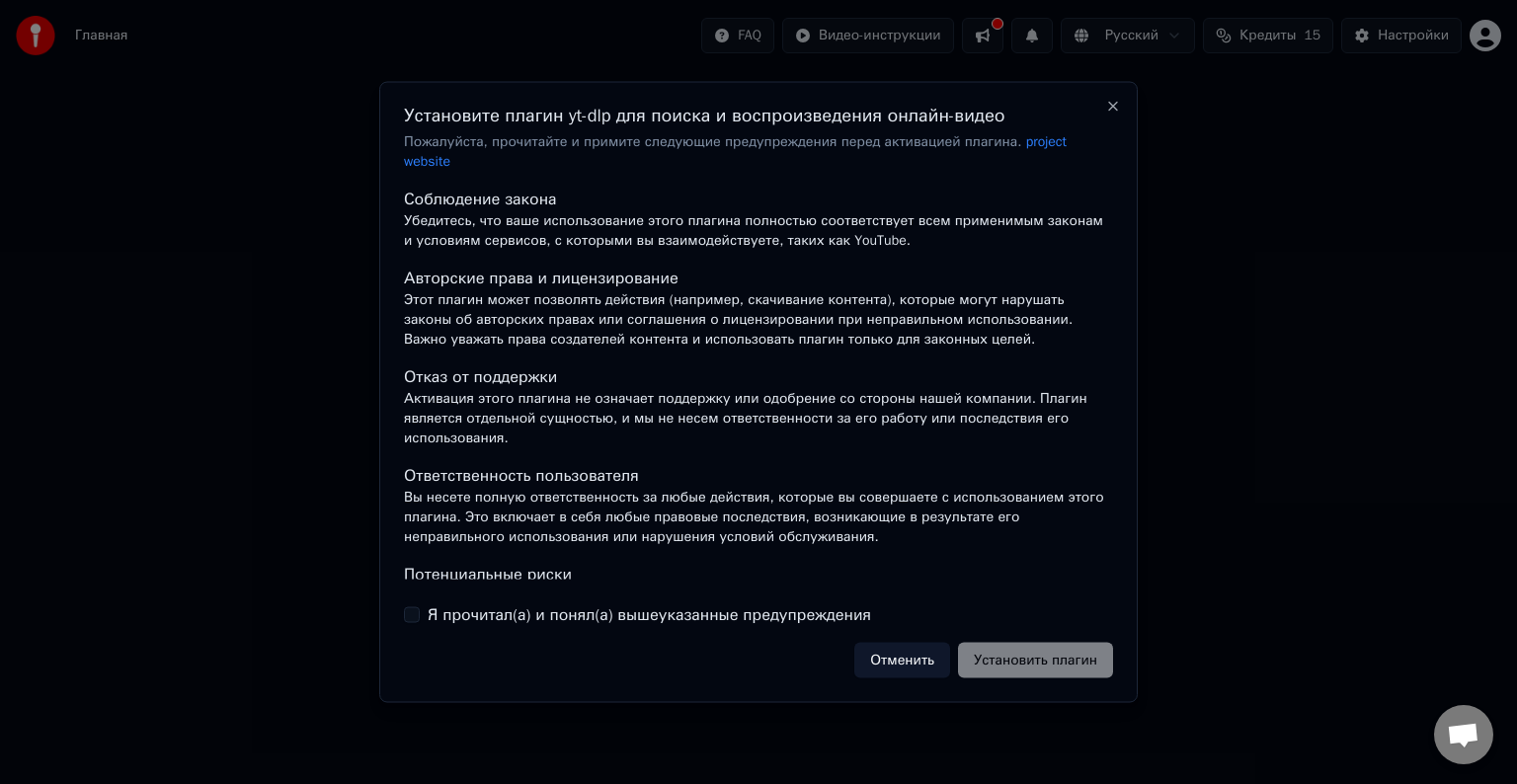 click on "Отменить" at bounding box center [902, 660] 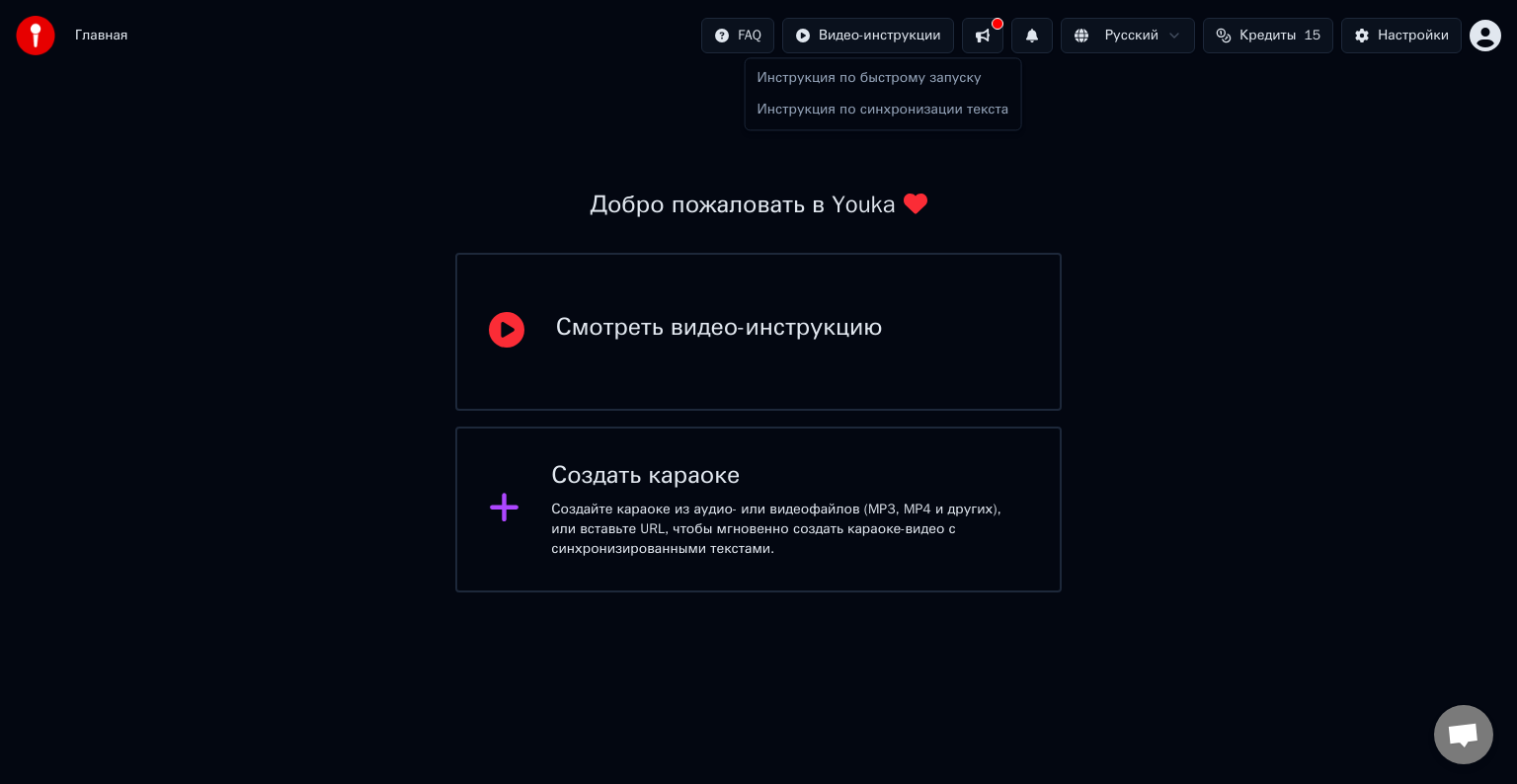 click on "Главная FAQ Видео-инструкции Русский Кредиты 15 Настройки Добро пожаловать в Youka Смотреть видео-инструкцию Создать караоке Создайте караоке из аудио- или видеофайлов (MP3, MP4 и других), или вставьте URL, чтобы мгновенно создать караоке-видео с синхронизированными текстами.
Инструкция по быстрому запуску Инструкция по синхронизации текста" at bounding box center [758, 296] 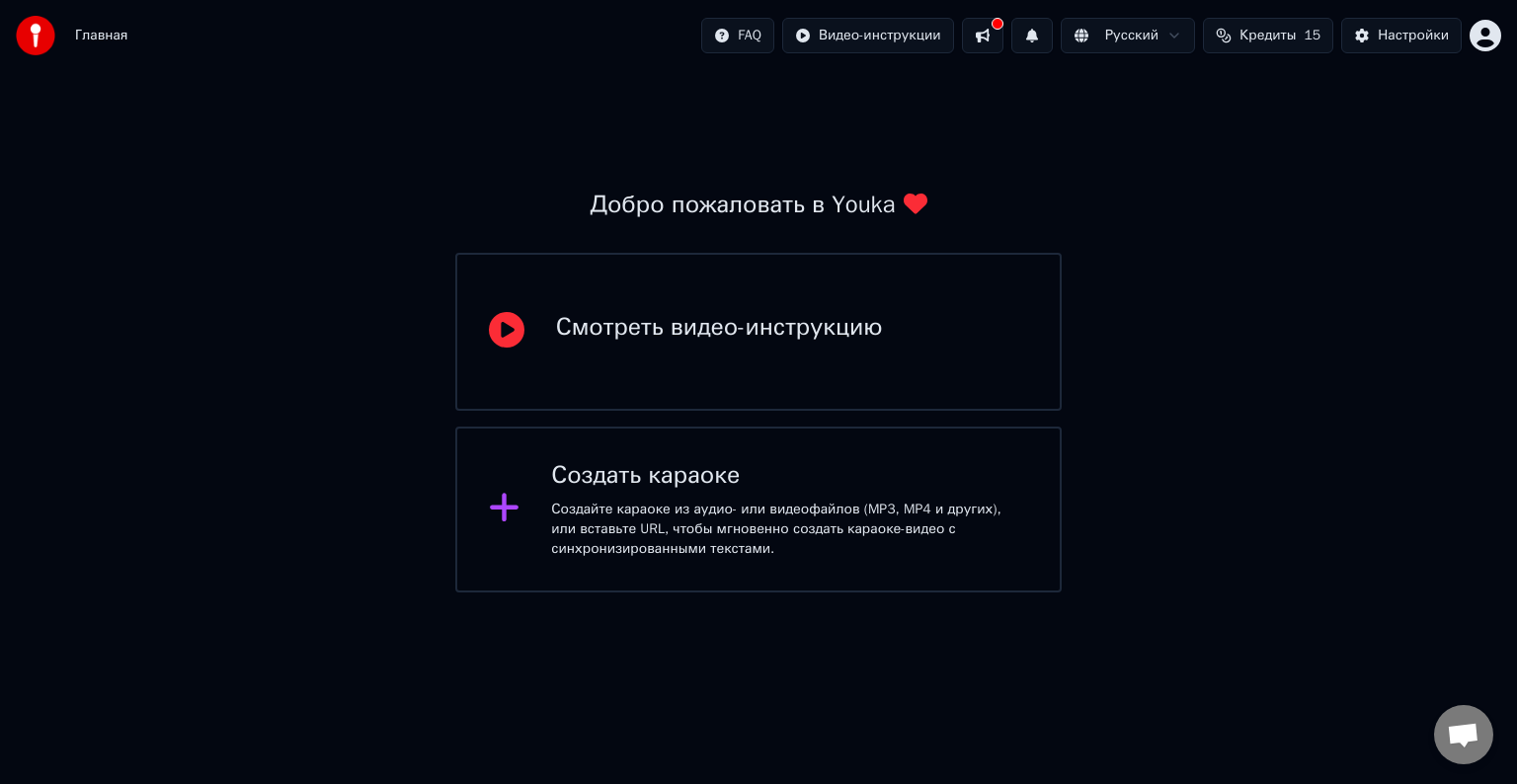 click on "Создайте караоке из аудио- или видеофайлов (MP3, MP4 и других), или вставьте URL, чтобы мгновенно создать караоке-видео с синхронизированными текстами." at bounding box center [789, 529] 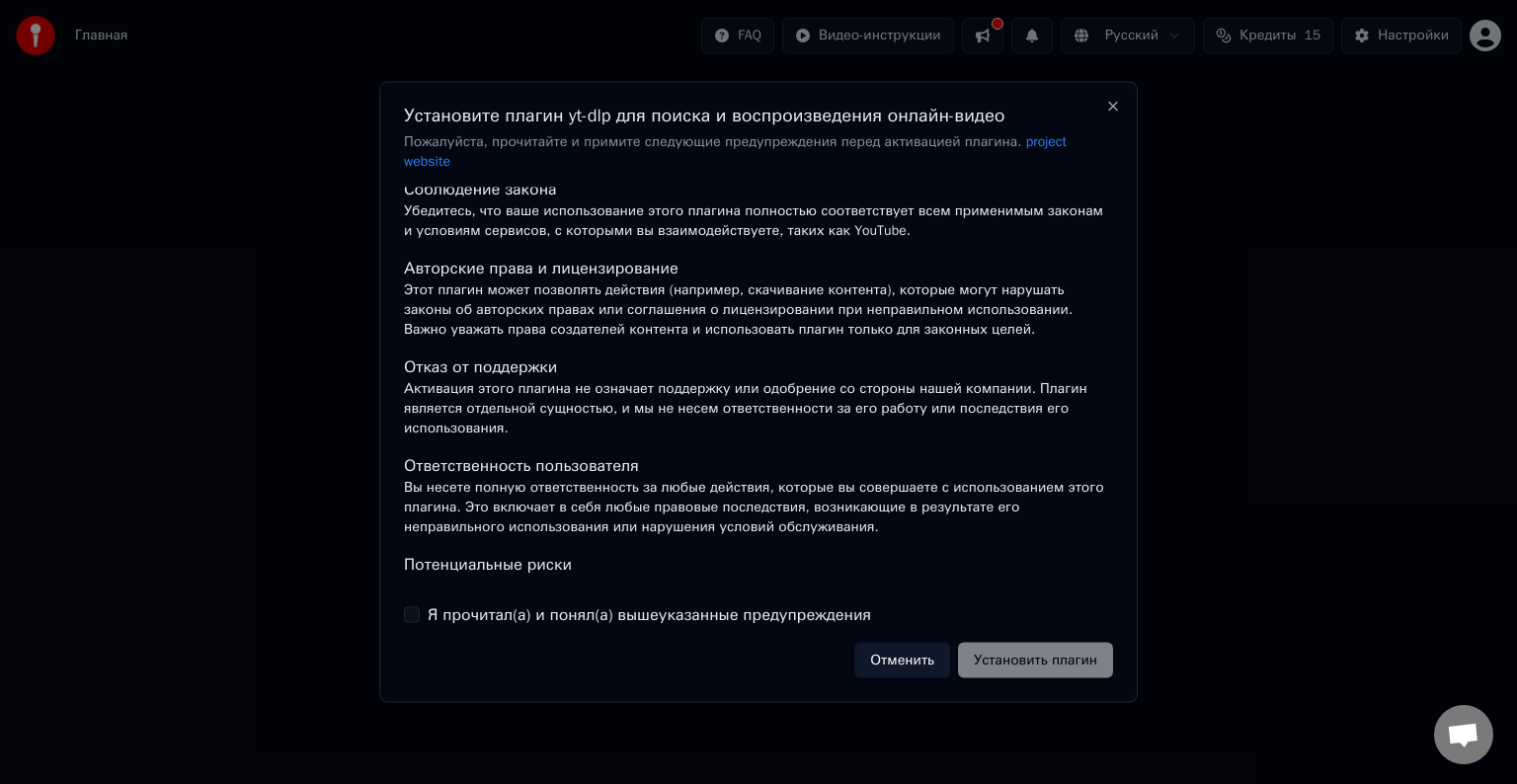 scroll, scrollTop: 11, scrollLeft: 0, axis: vertical 